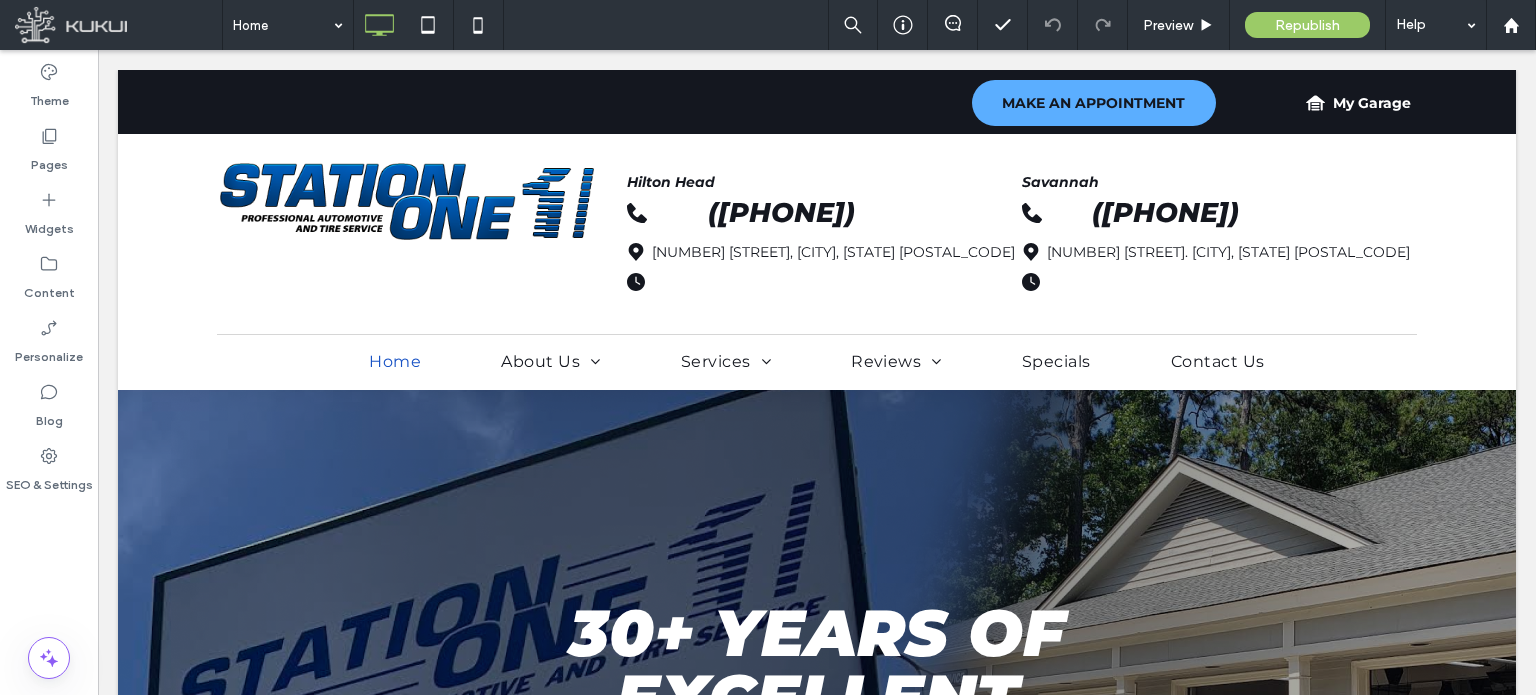 scroll, scrollTop: 0, scrollLeft: 0, axis: both 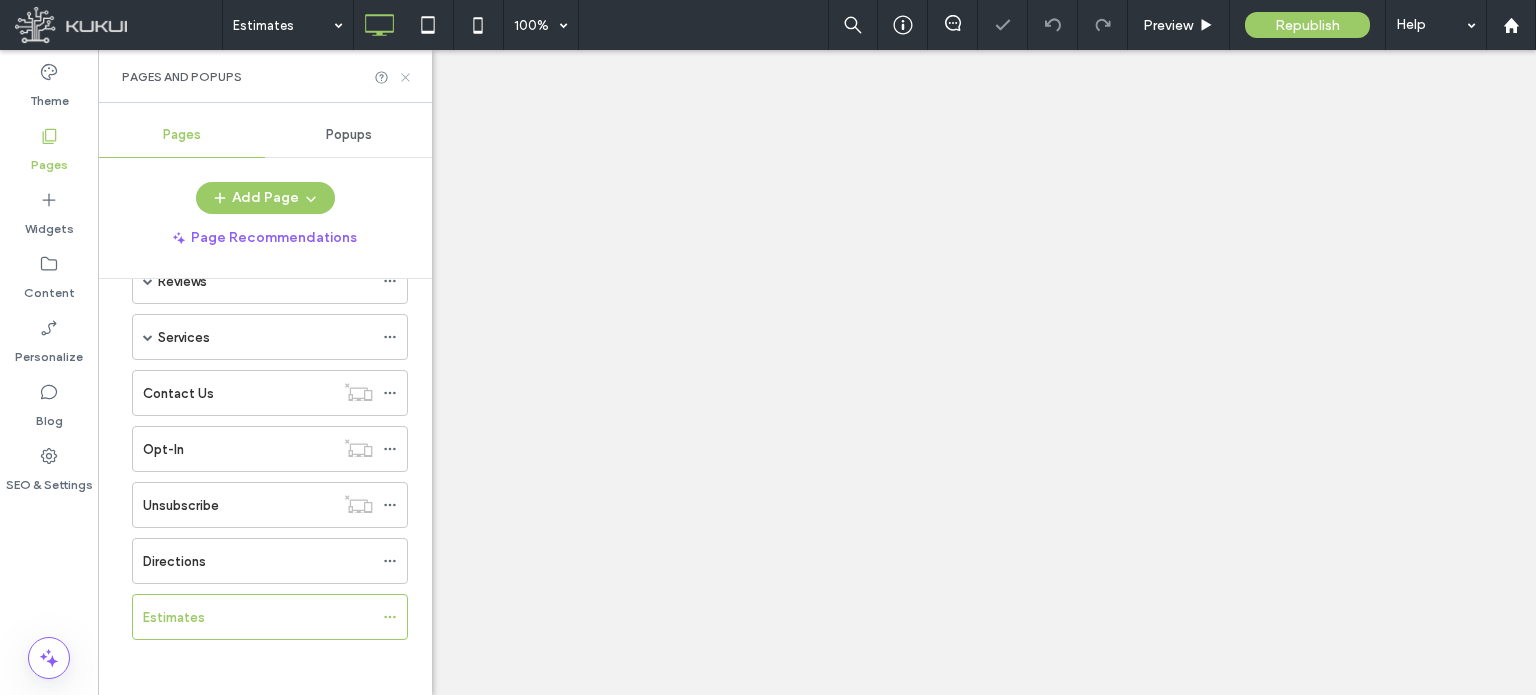click 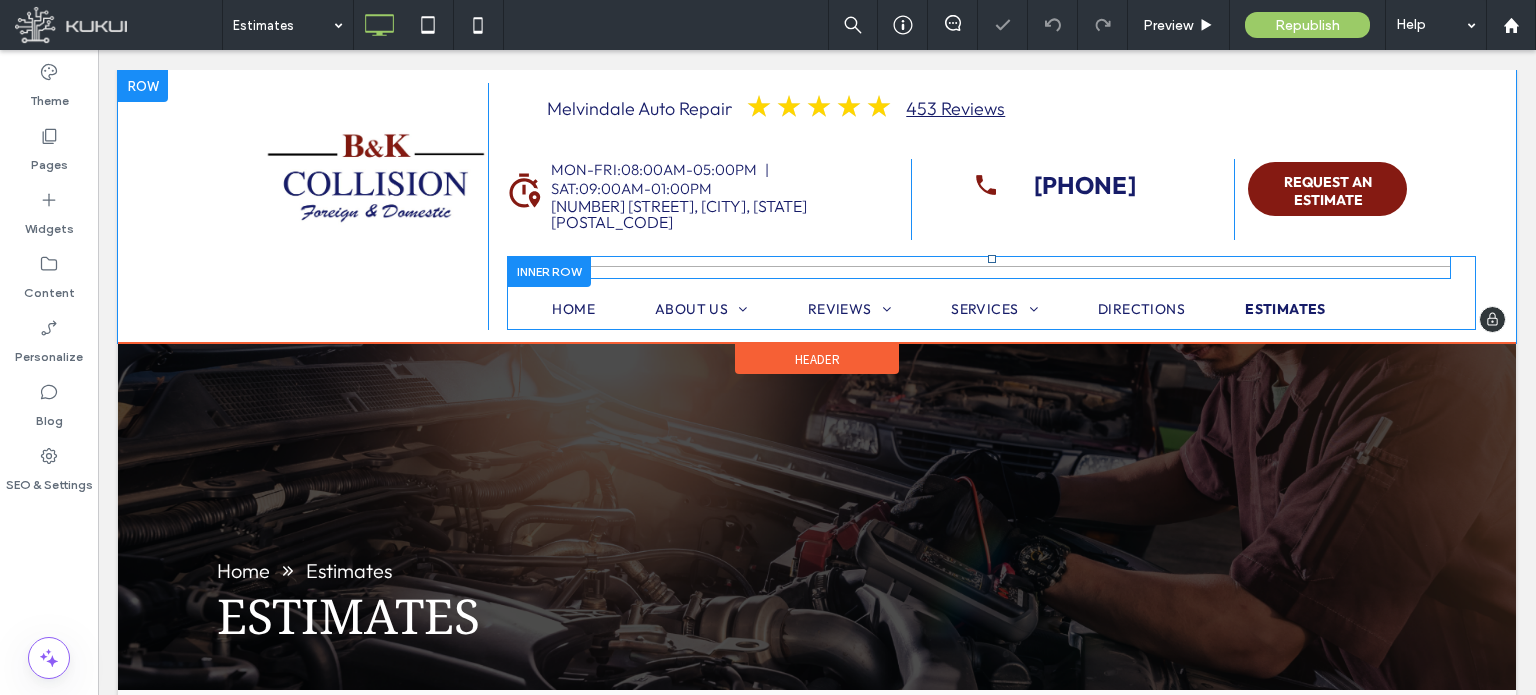 scroll, scrollTop: 0, scrollLeft: 0, axis: both 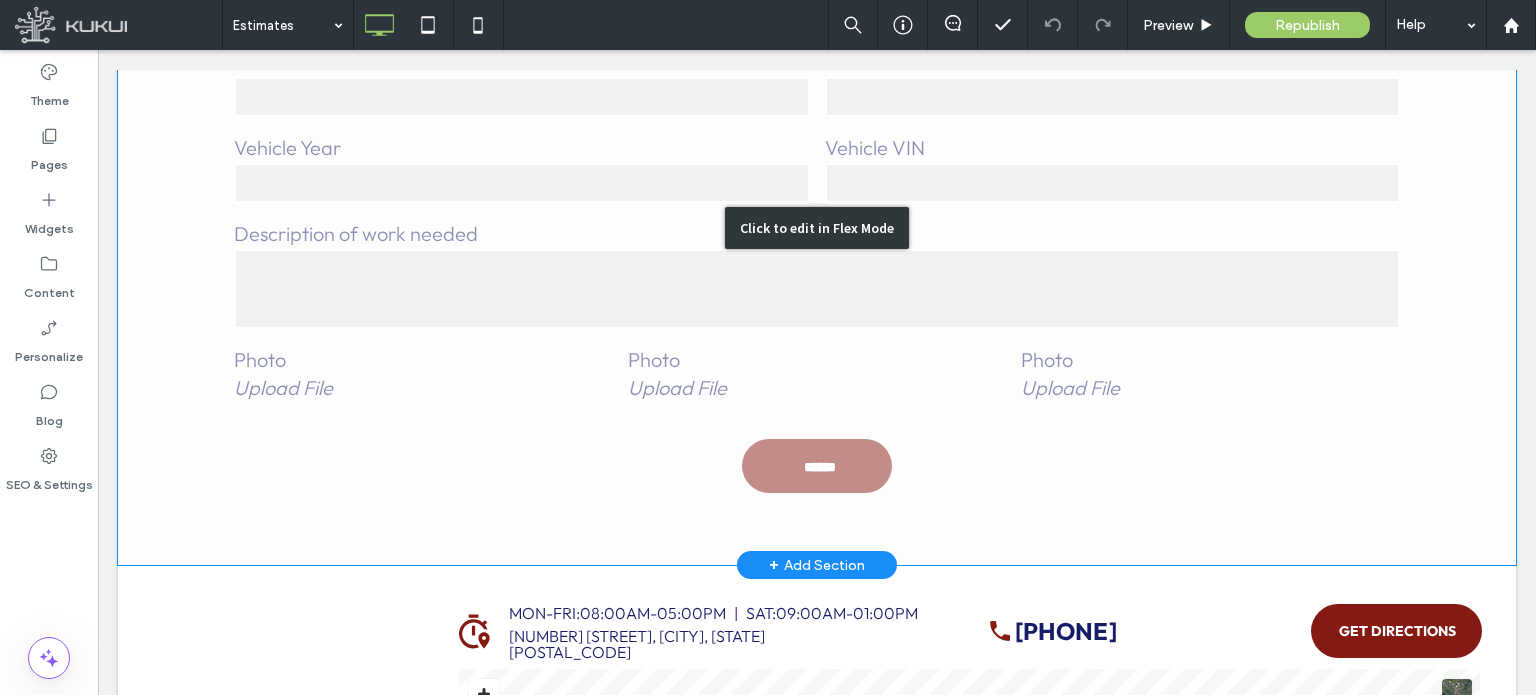 click on "Click to edit in Flex Mode" at bounding box center [817, 227] 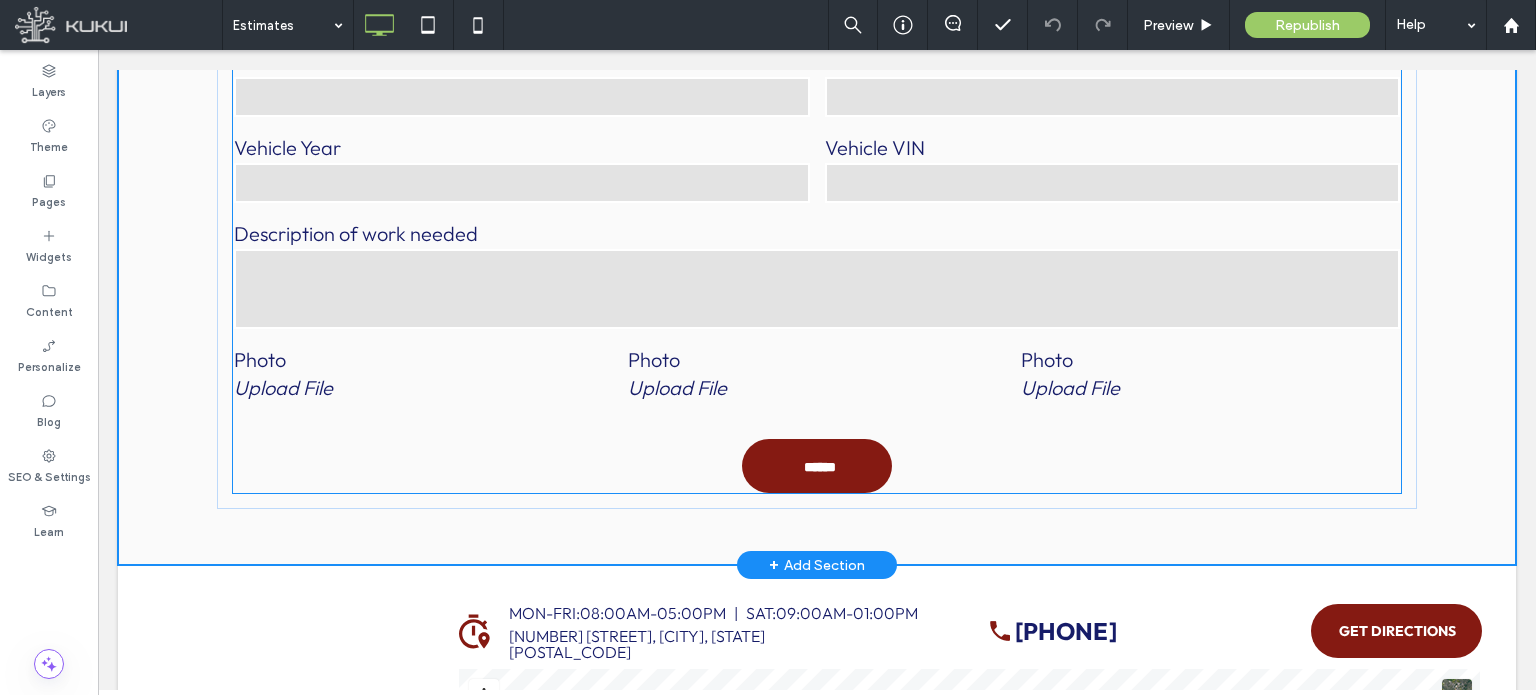 click on "Name:
Phone:  [PHONE]
Email:  [EMAIL]
Vehicle Make
Vehicle Model
Vehicle Year
Vehicle VIN
Description of work needed
Photo
Upload File
Photo
Upload File
Photo
Upload File
******" at bounding box center [817, 227] 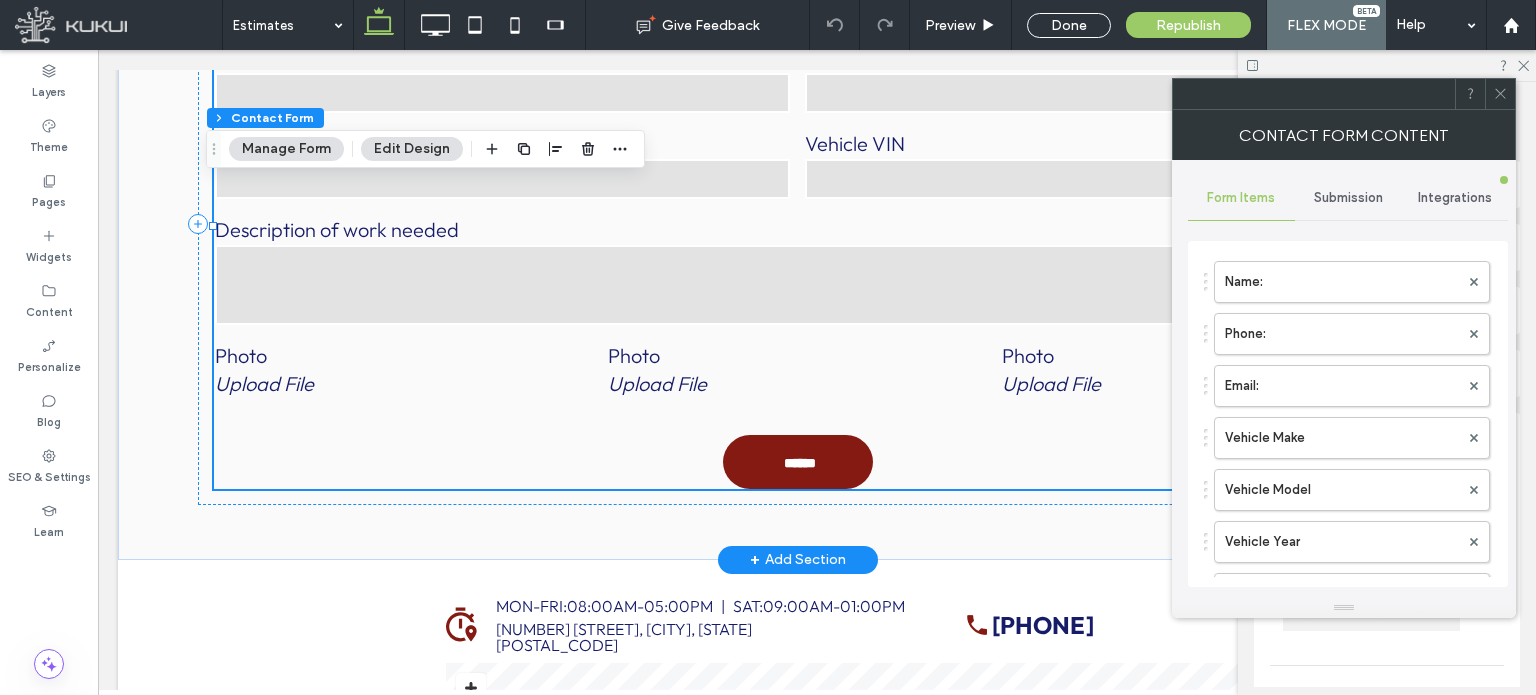 type on "*" 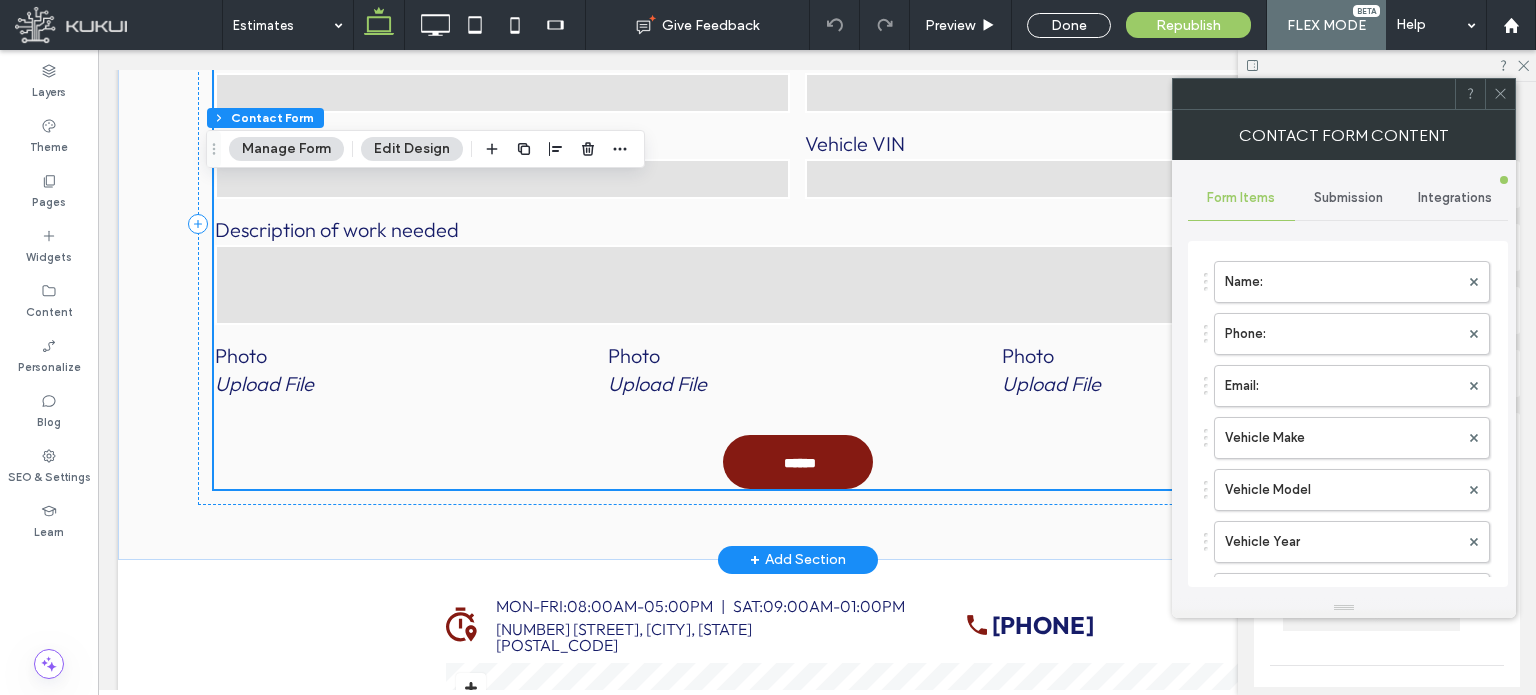 scroll, scrollTop: 796, scrollLeft: 0, axis: vertical 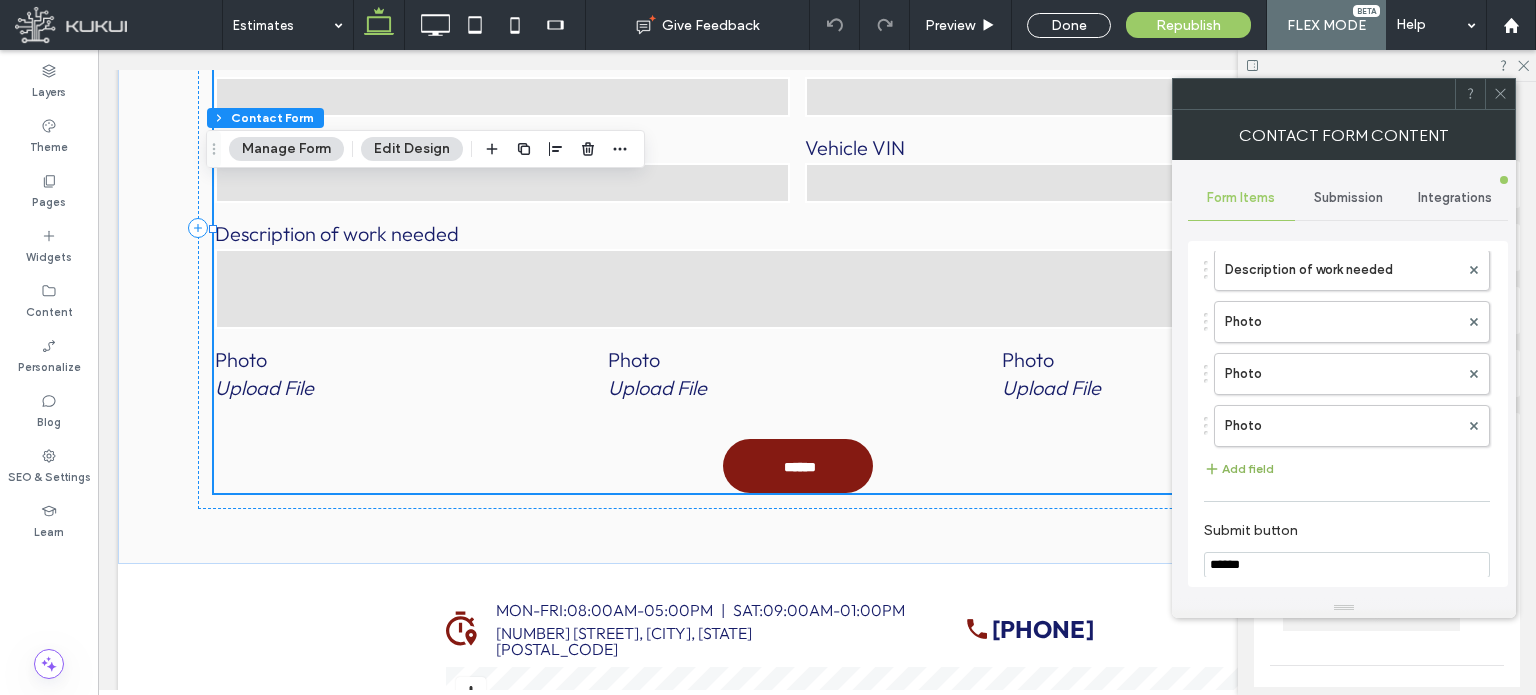 click on "Add field" at bounding box center (1239, 469) 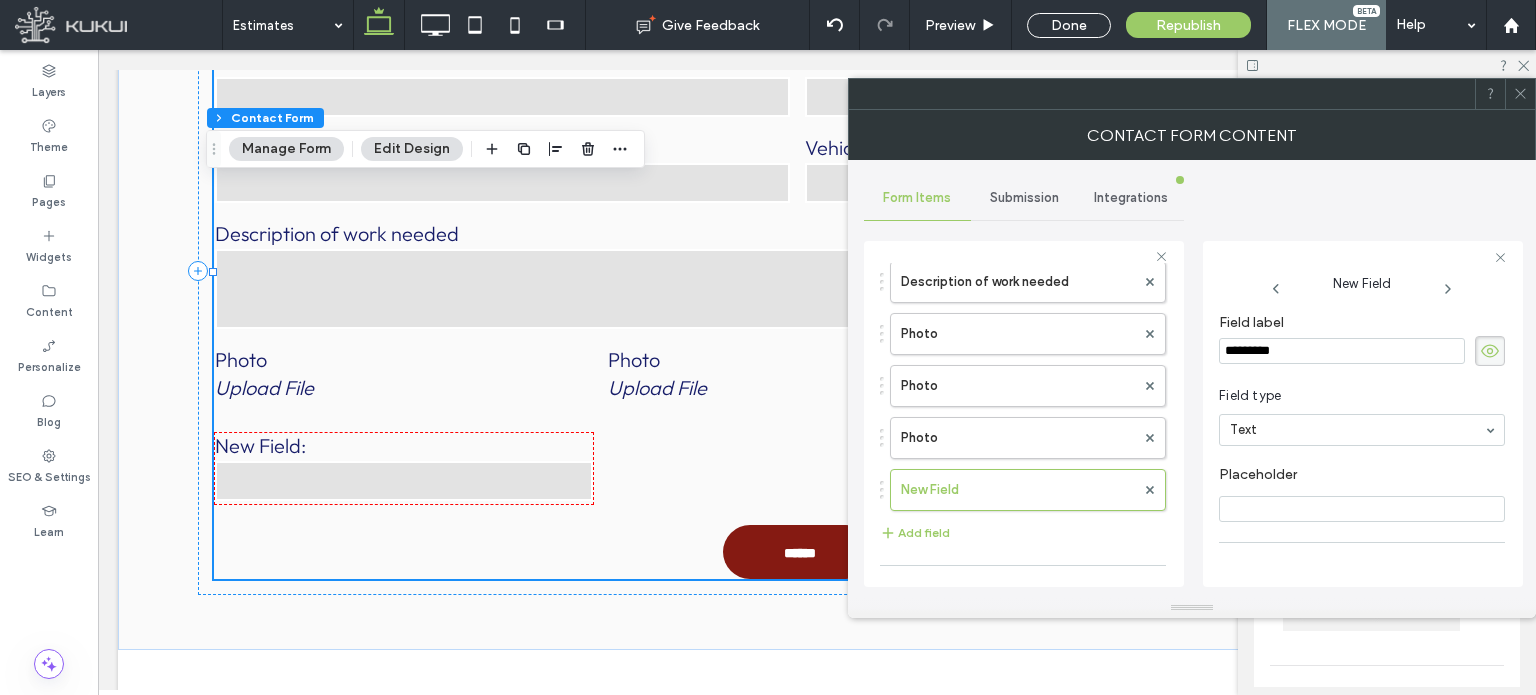 click on "*********" at bounding box center (1342, 351) 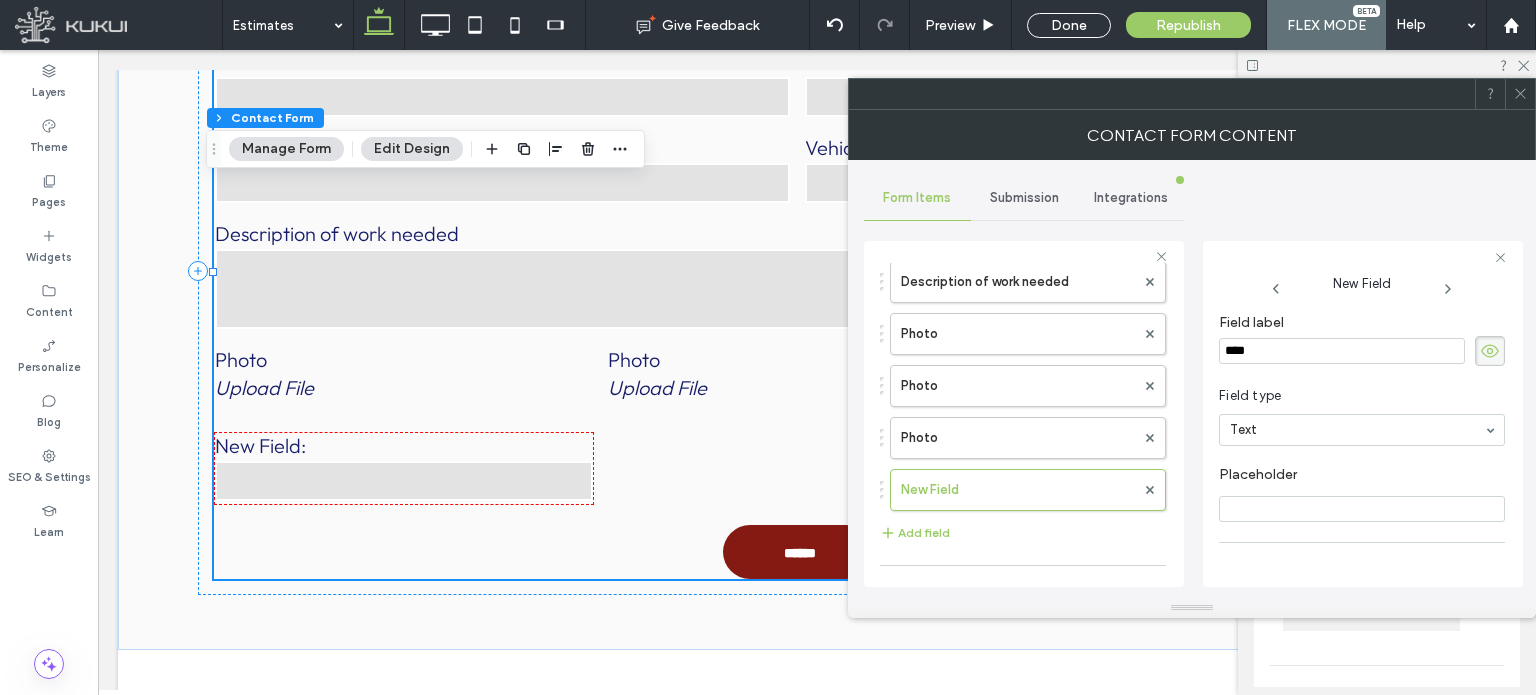 type on "*****" 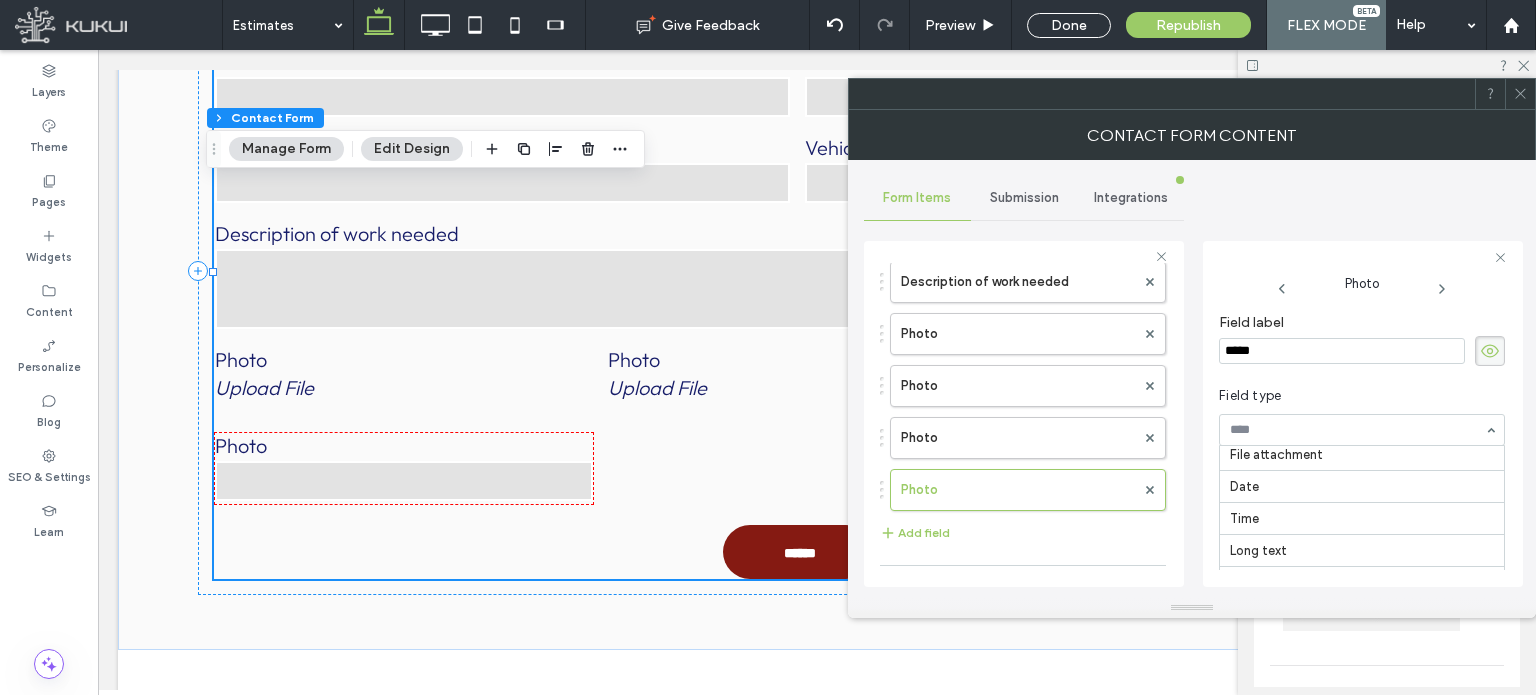 scroll, scrollTop: 136, scrollLeft: 0, axis: vertical 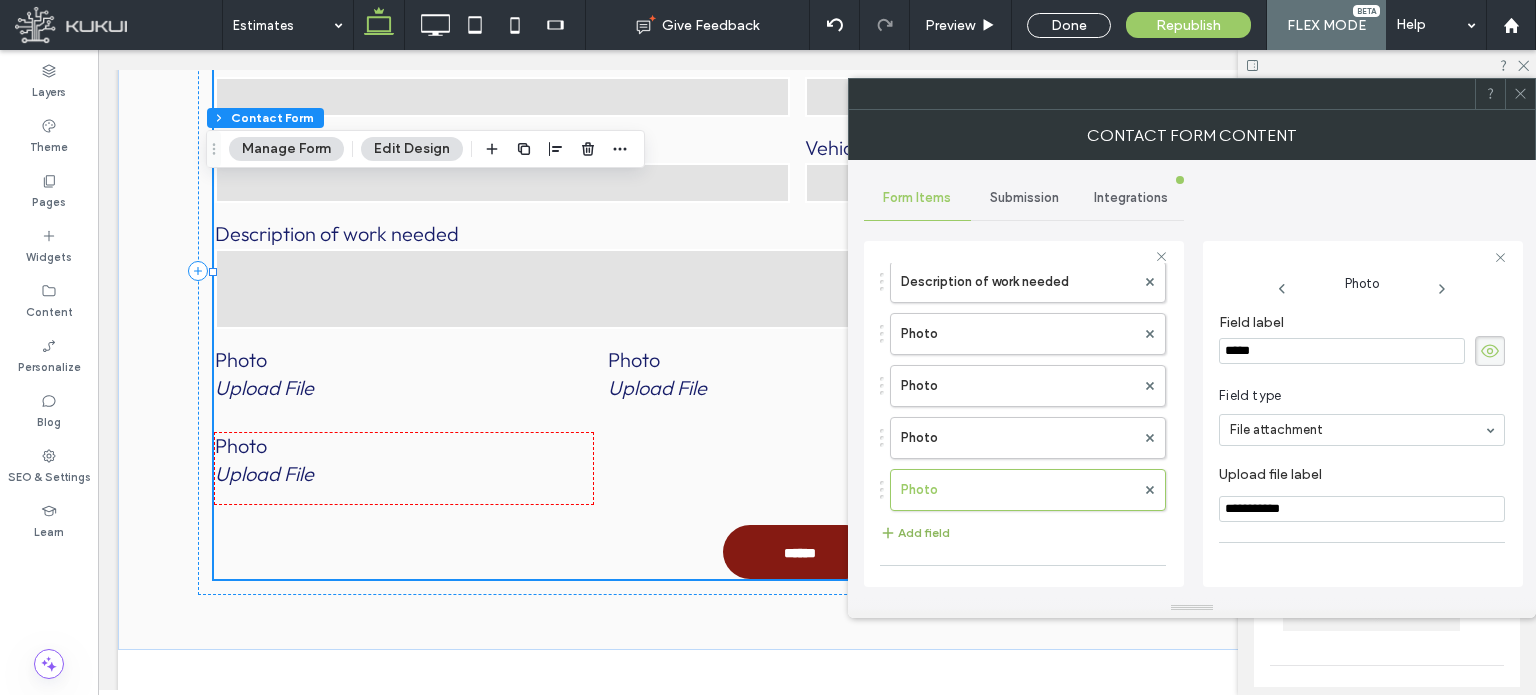click on "Add field" at bounding box center [915, 533] 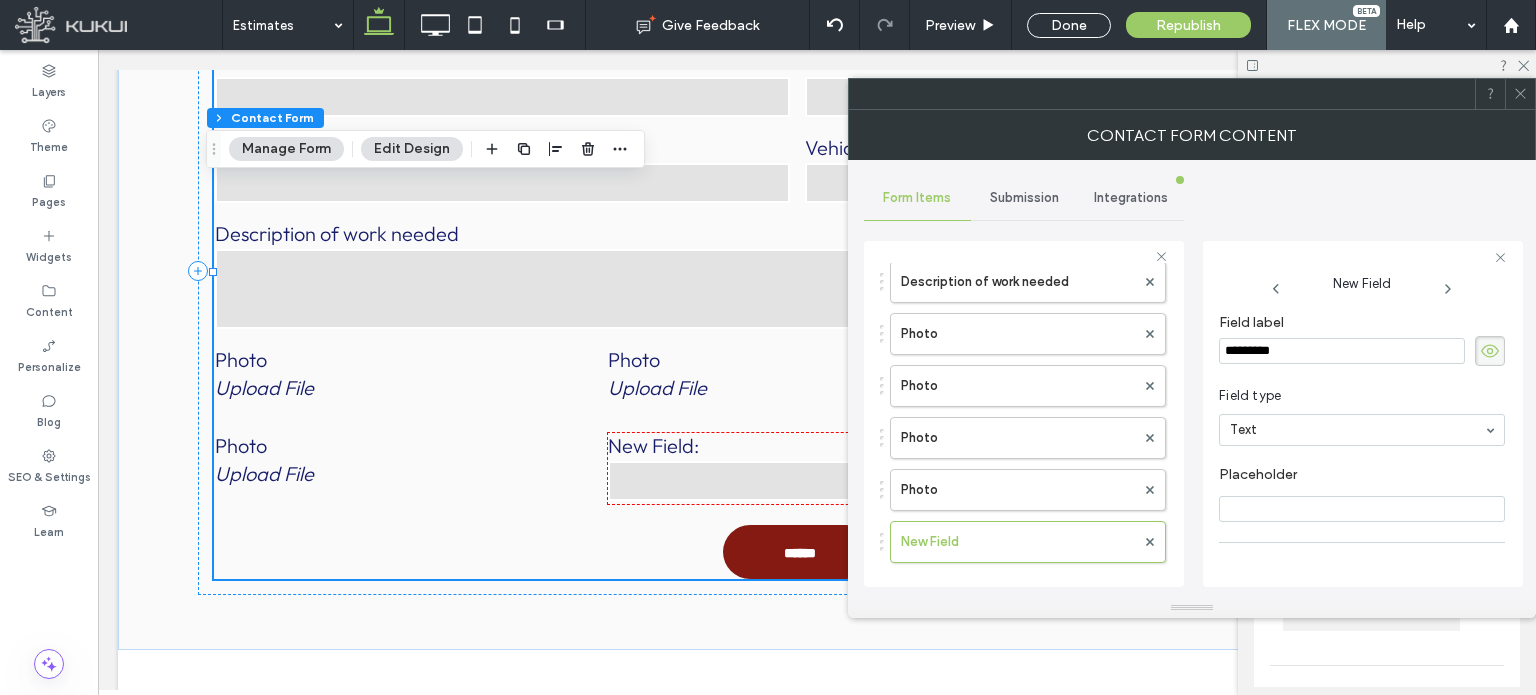 click on "*********" at bounding box center (1342, 351) 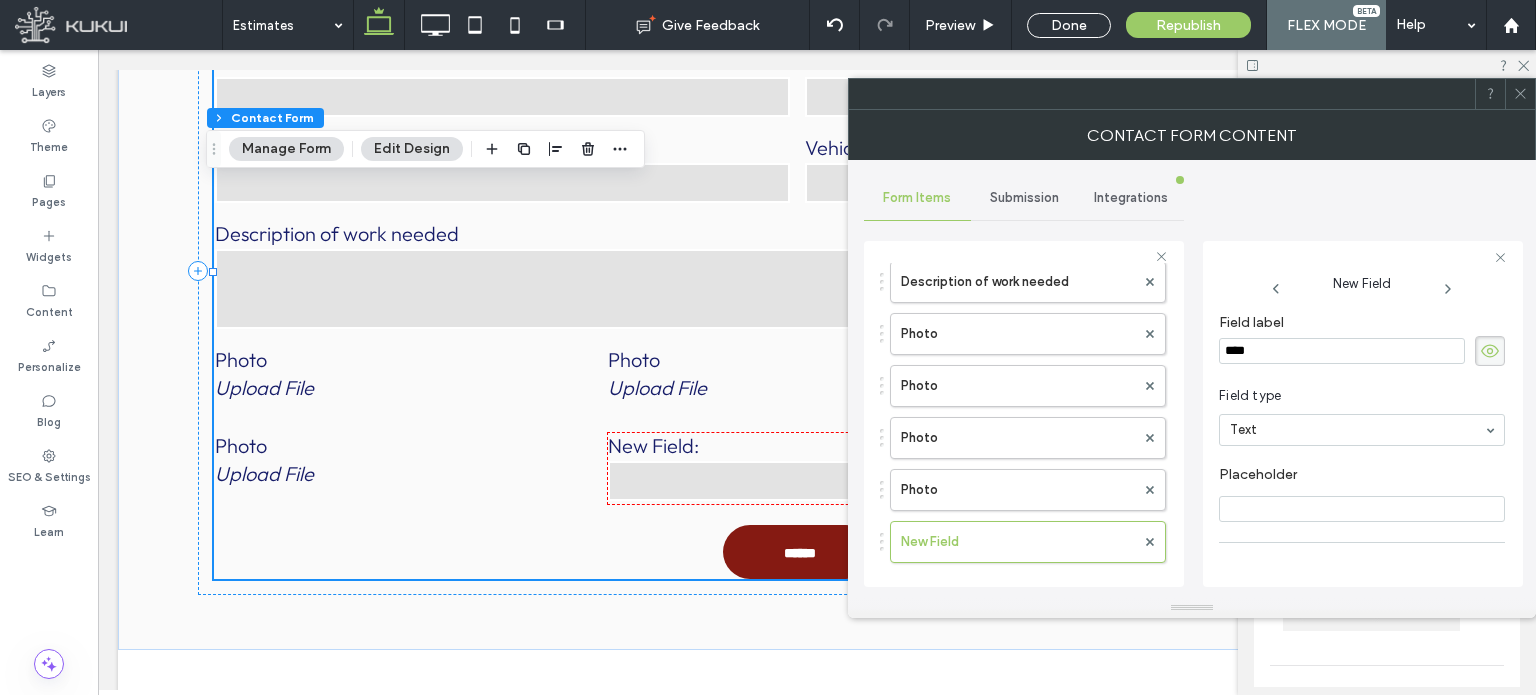 type on "*****" 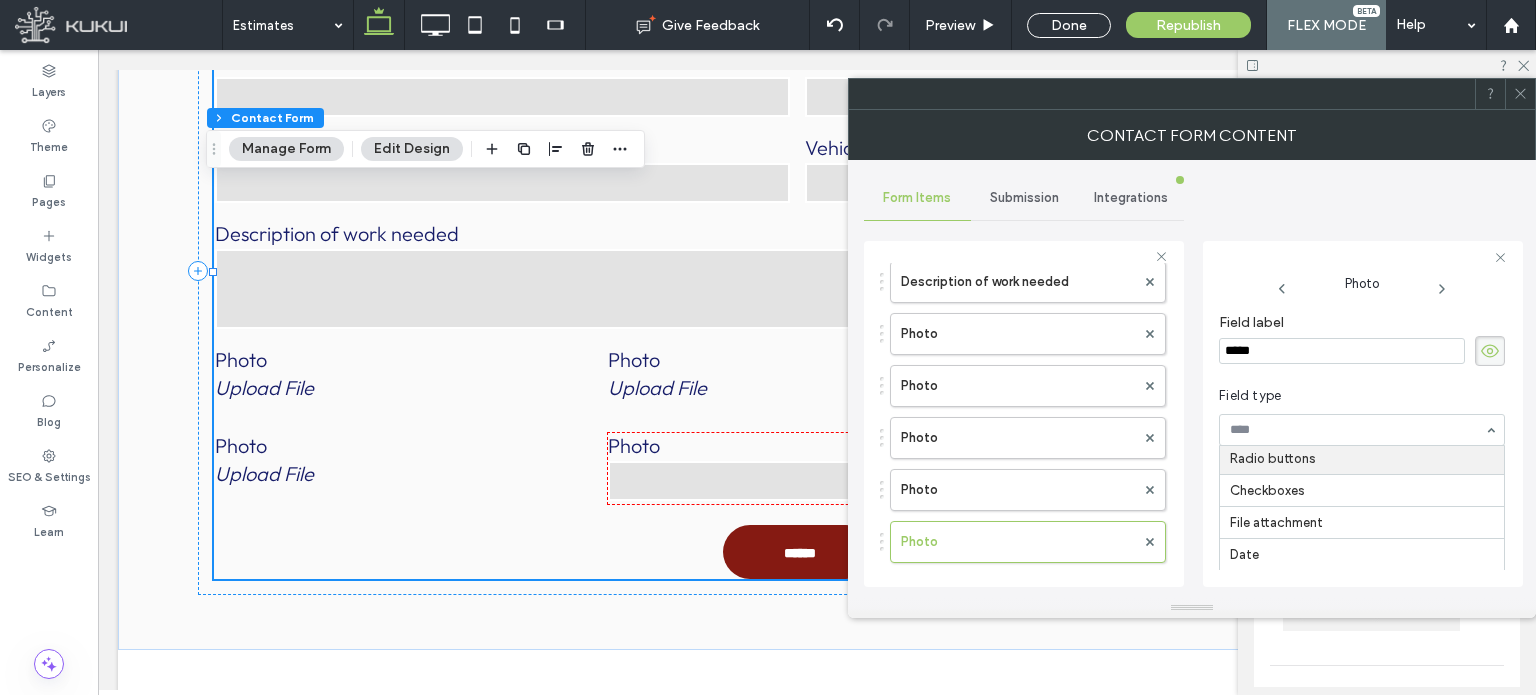 scroll, scrollTop: 66, scrollLeft: 0, axis: vertical 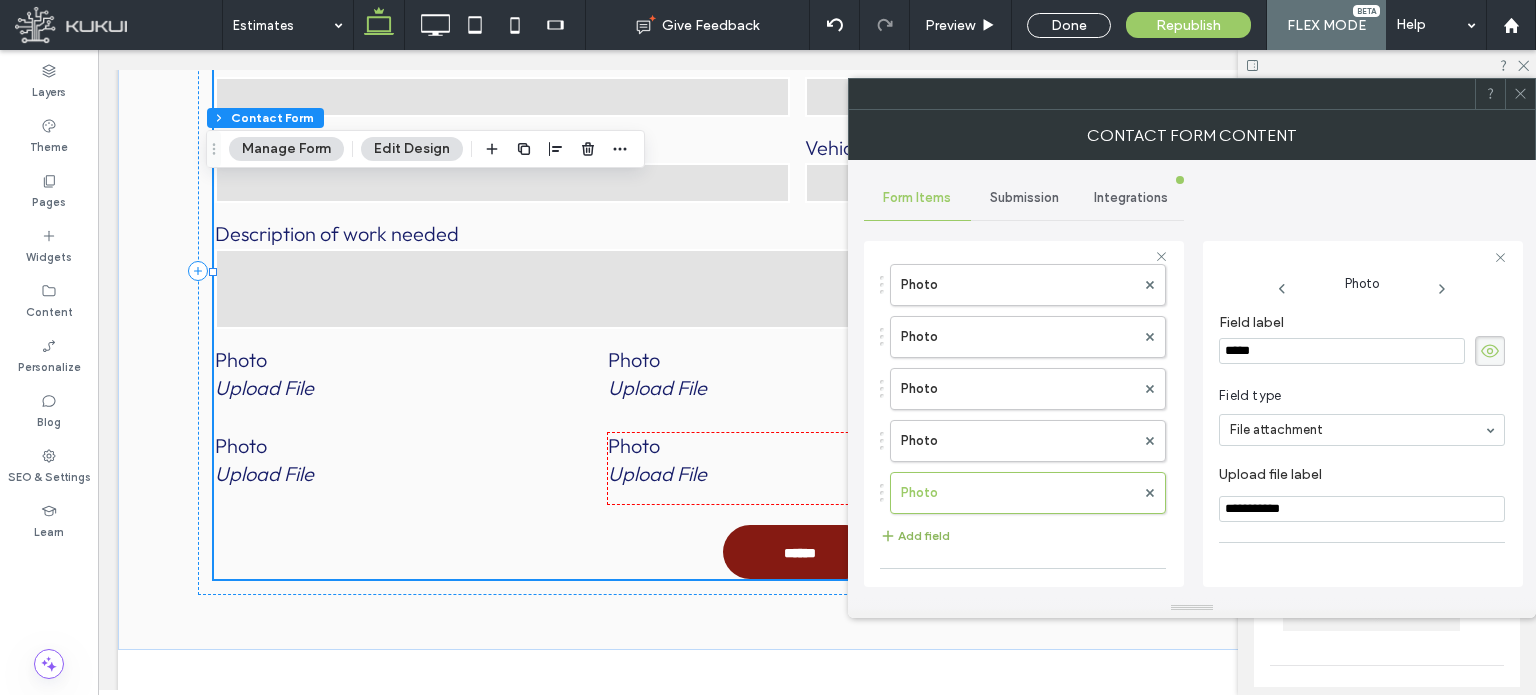 click on "Add field" at bounding box center [915, 536] 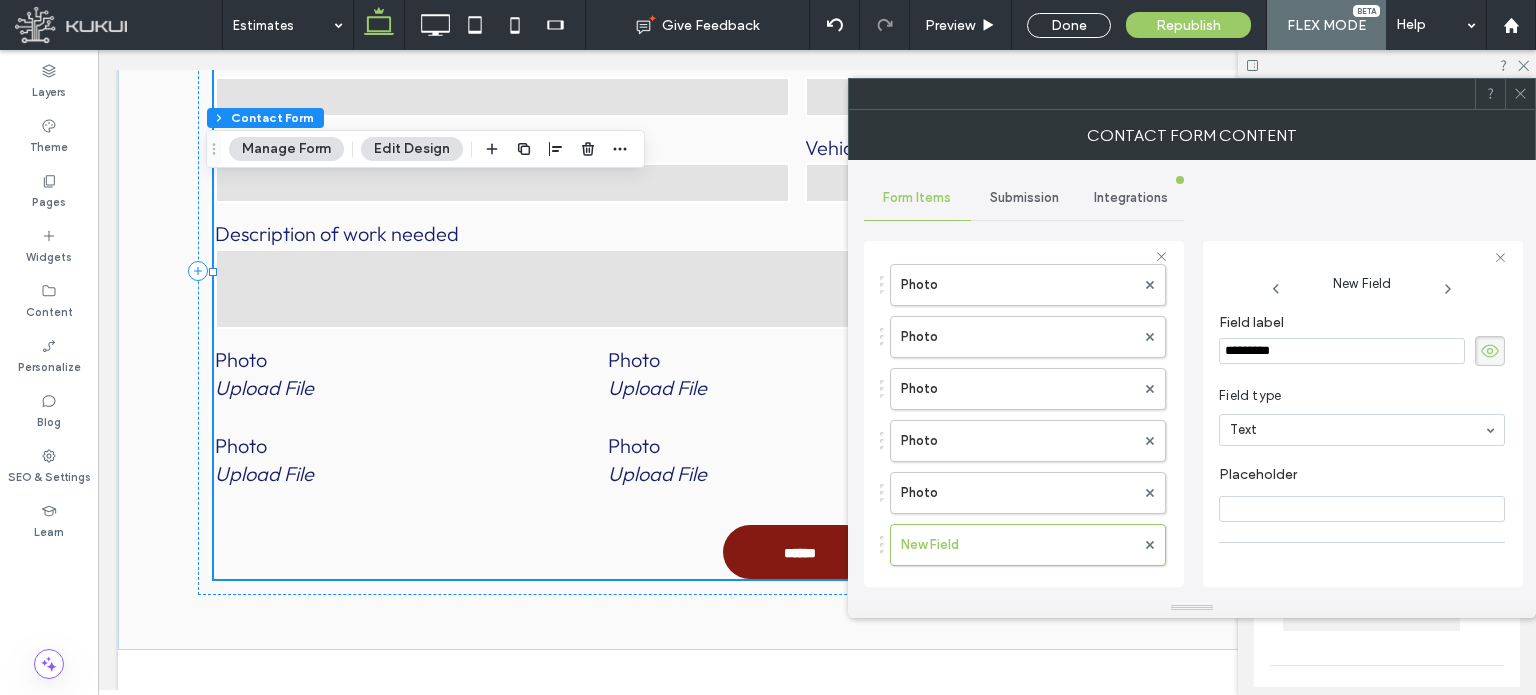 click on "*********" at bounding box center [1342, 351] 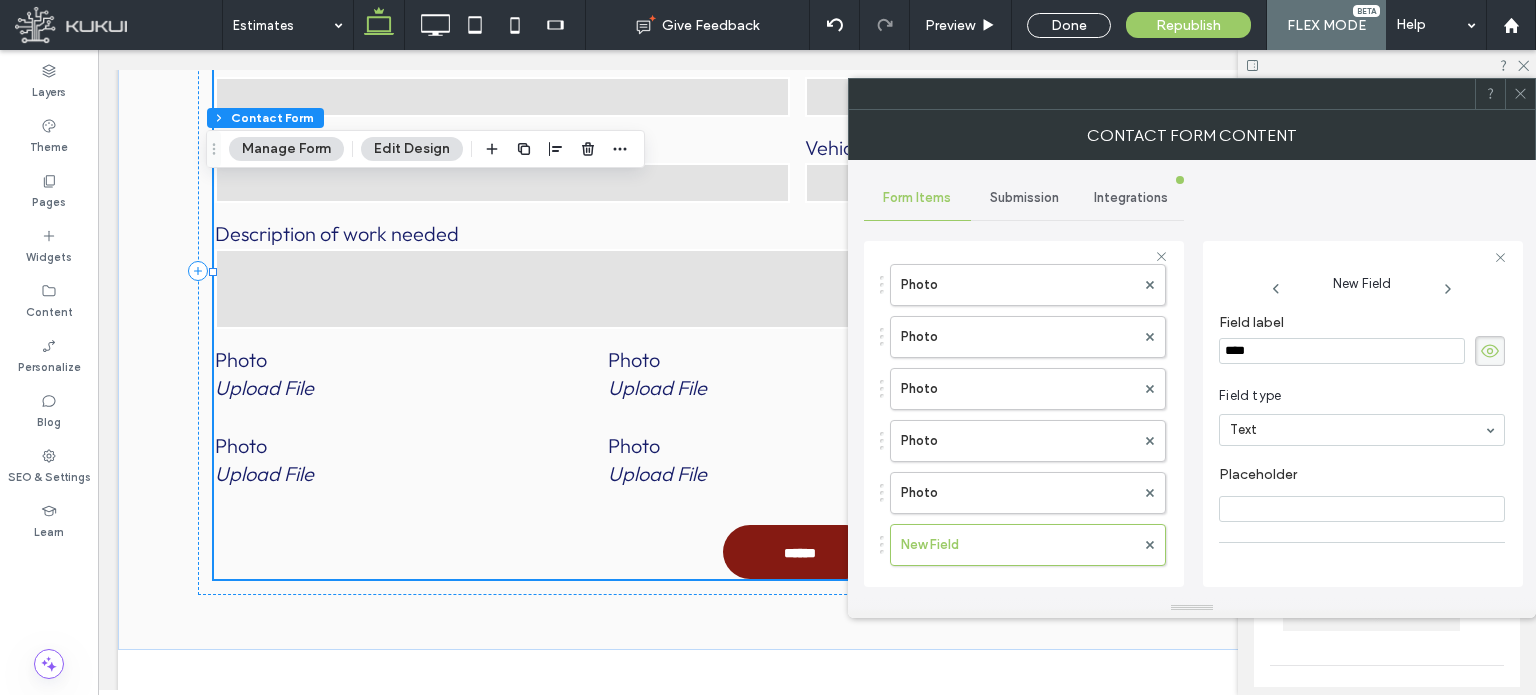 type on "*****" 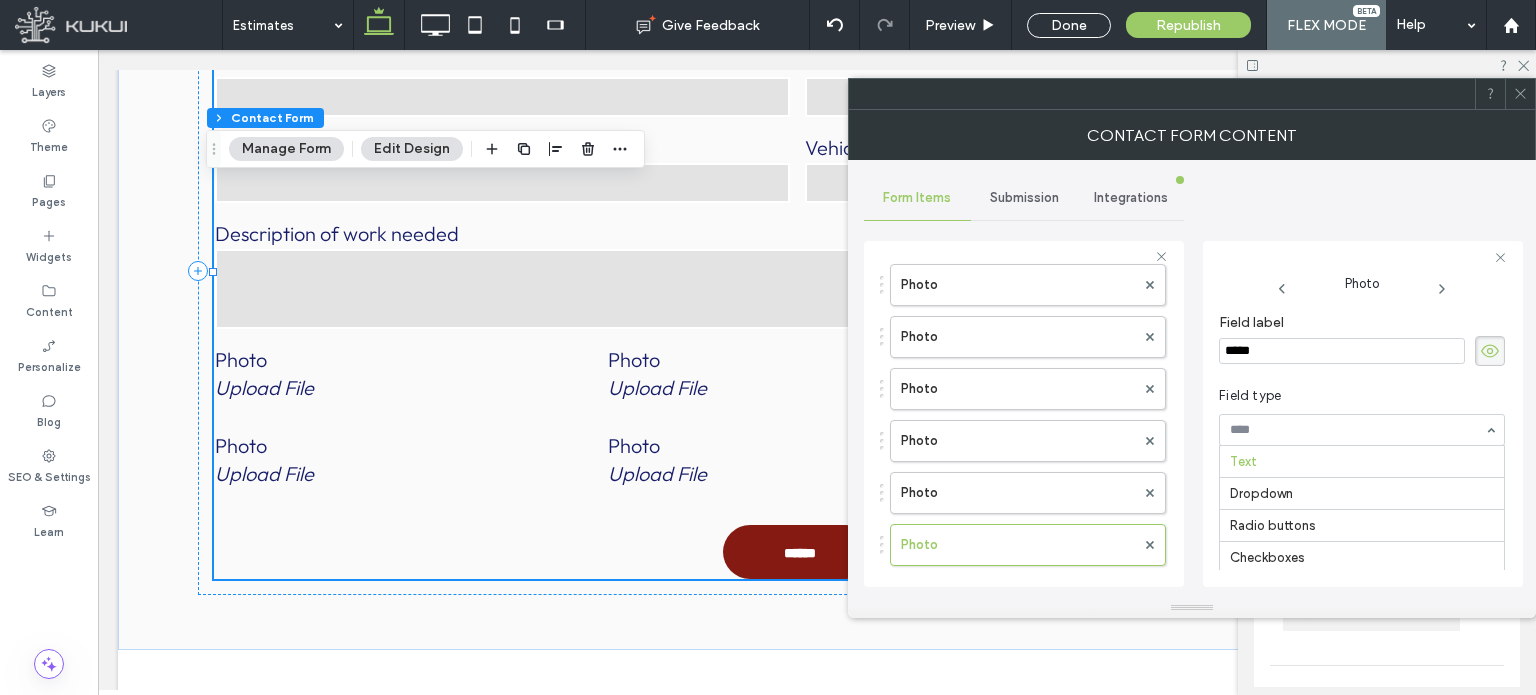 scroll, scrollTop: 131, scrollLeft: 0, axis: vertical 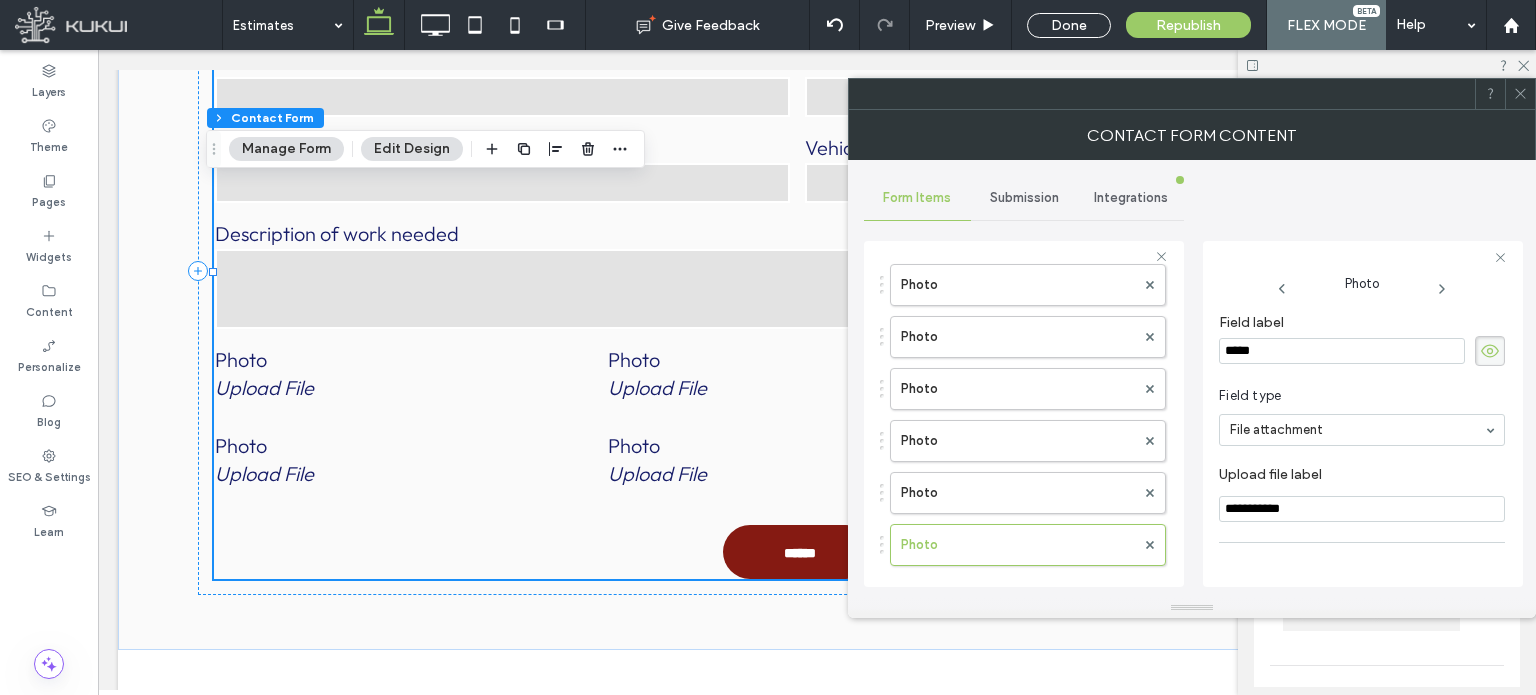 click 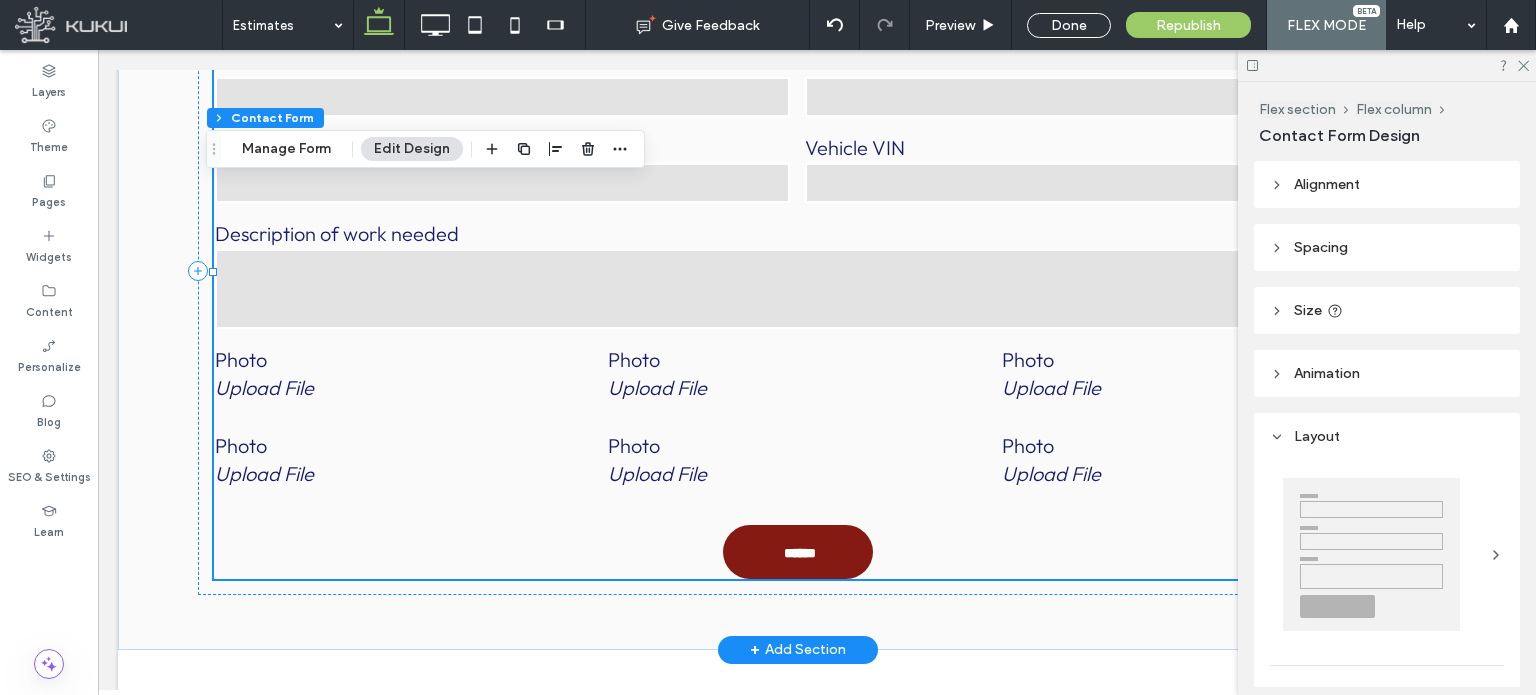 click on "Upload File" at bounding box center (404, 481) 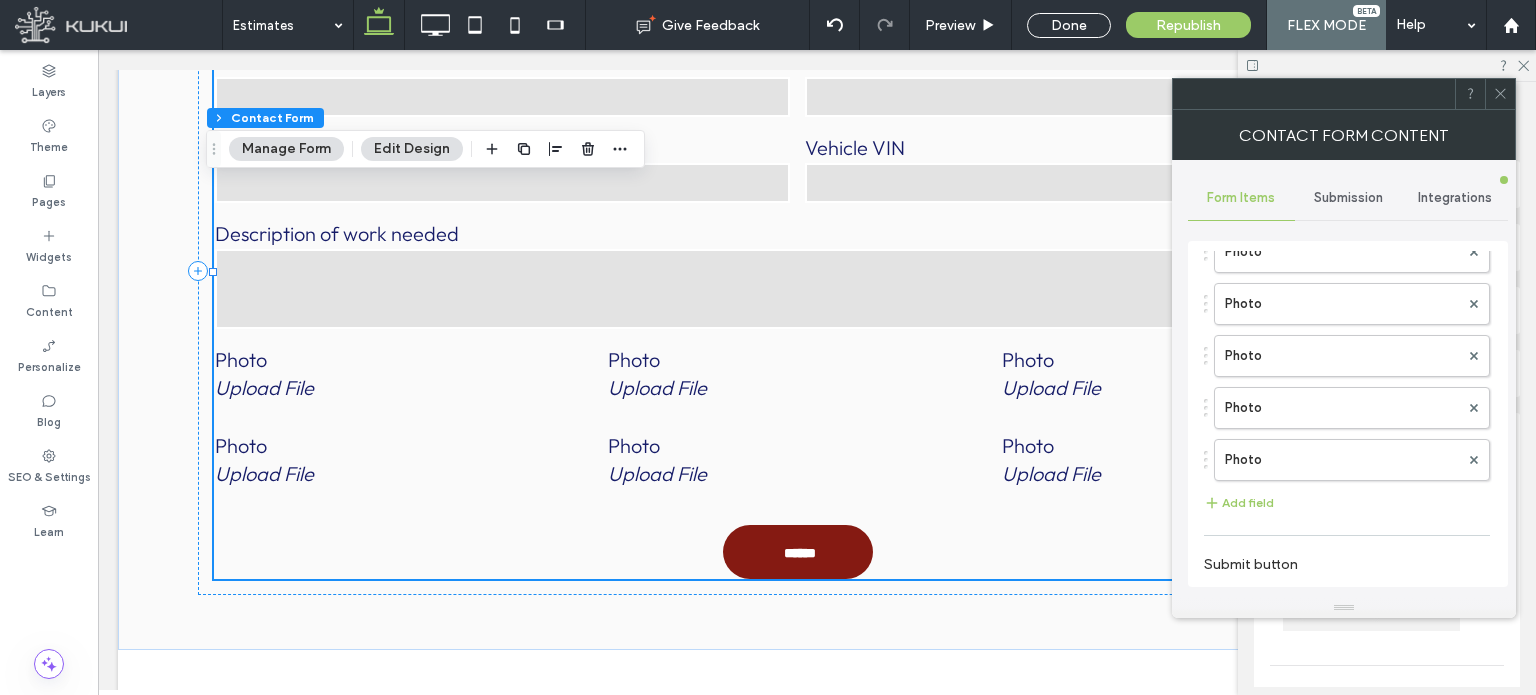 scroll, scrollTop: 594, scrollLeft: 0, axis: vertical 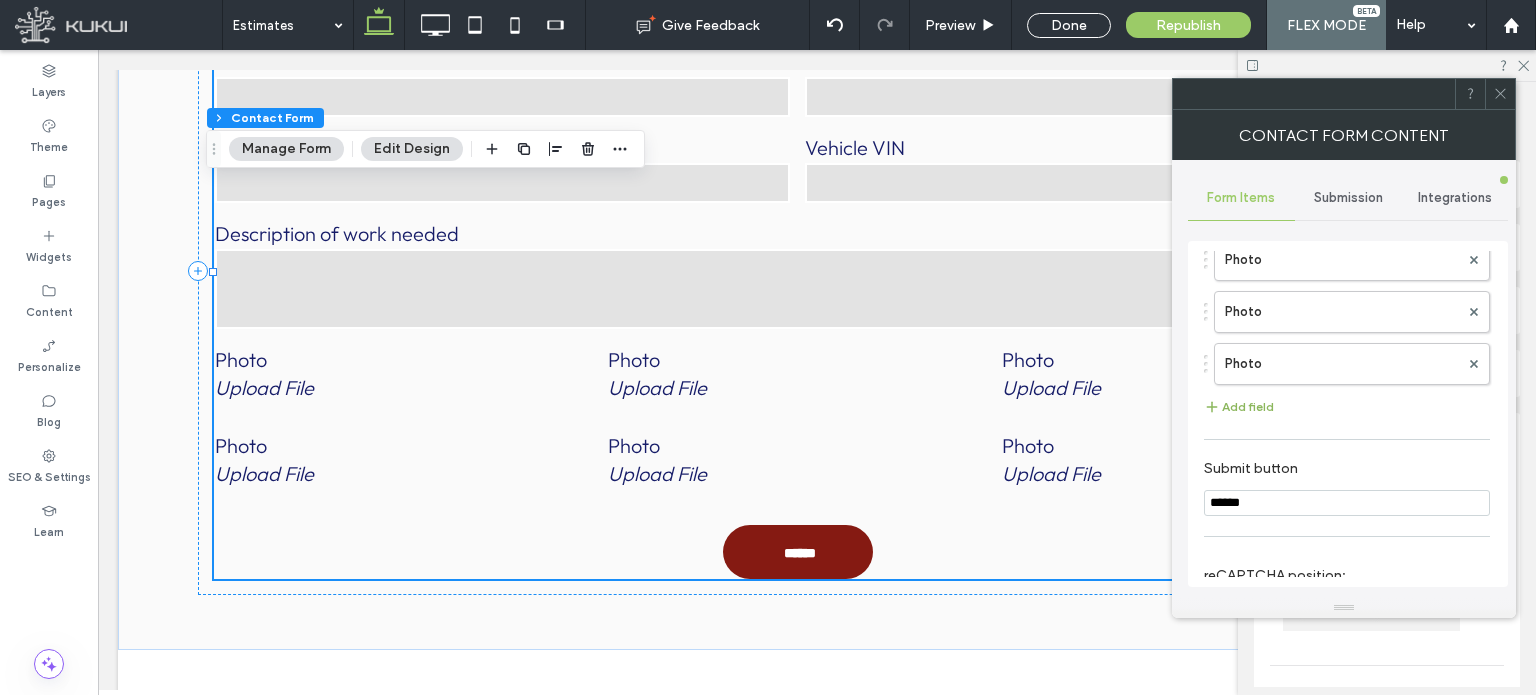 click on "Add field" at bounding box center [1239, 407] 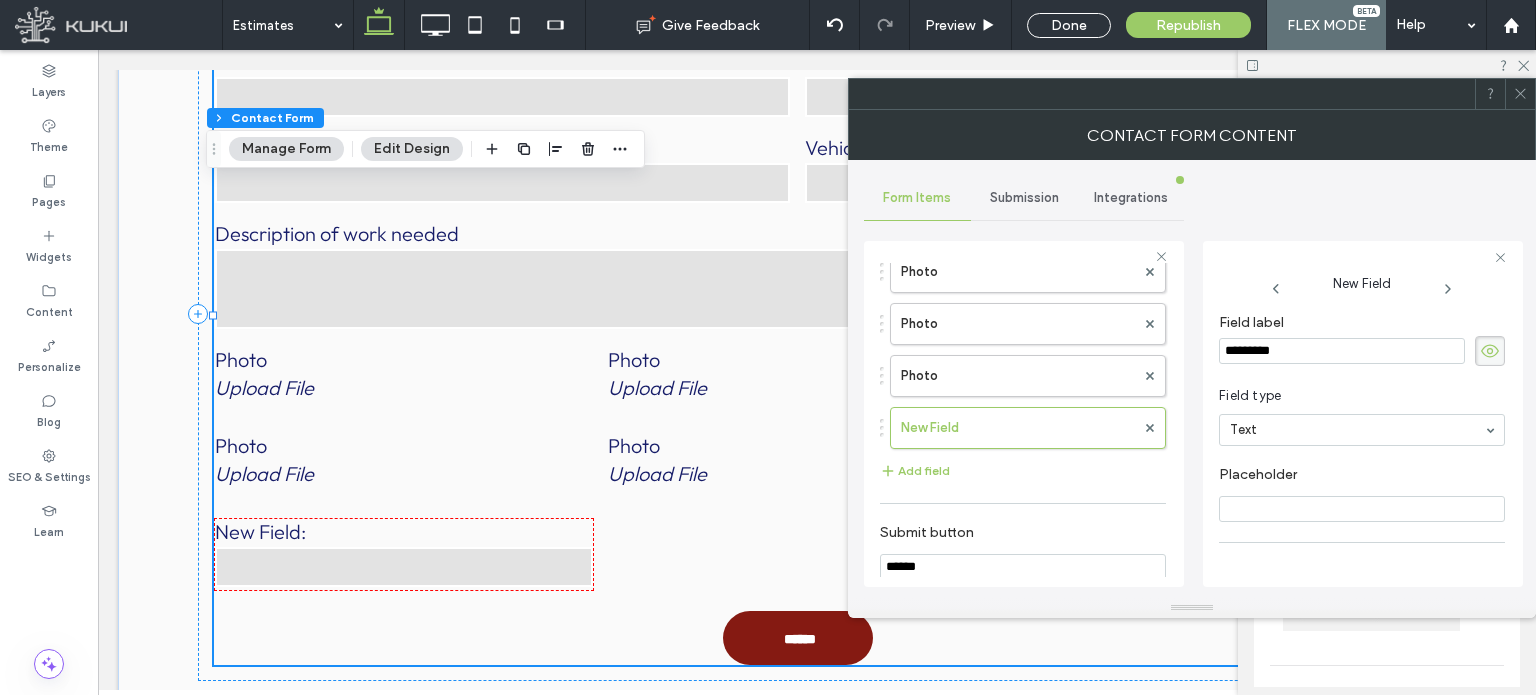 click on "Field label" at bounding box center [1362, 325] 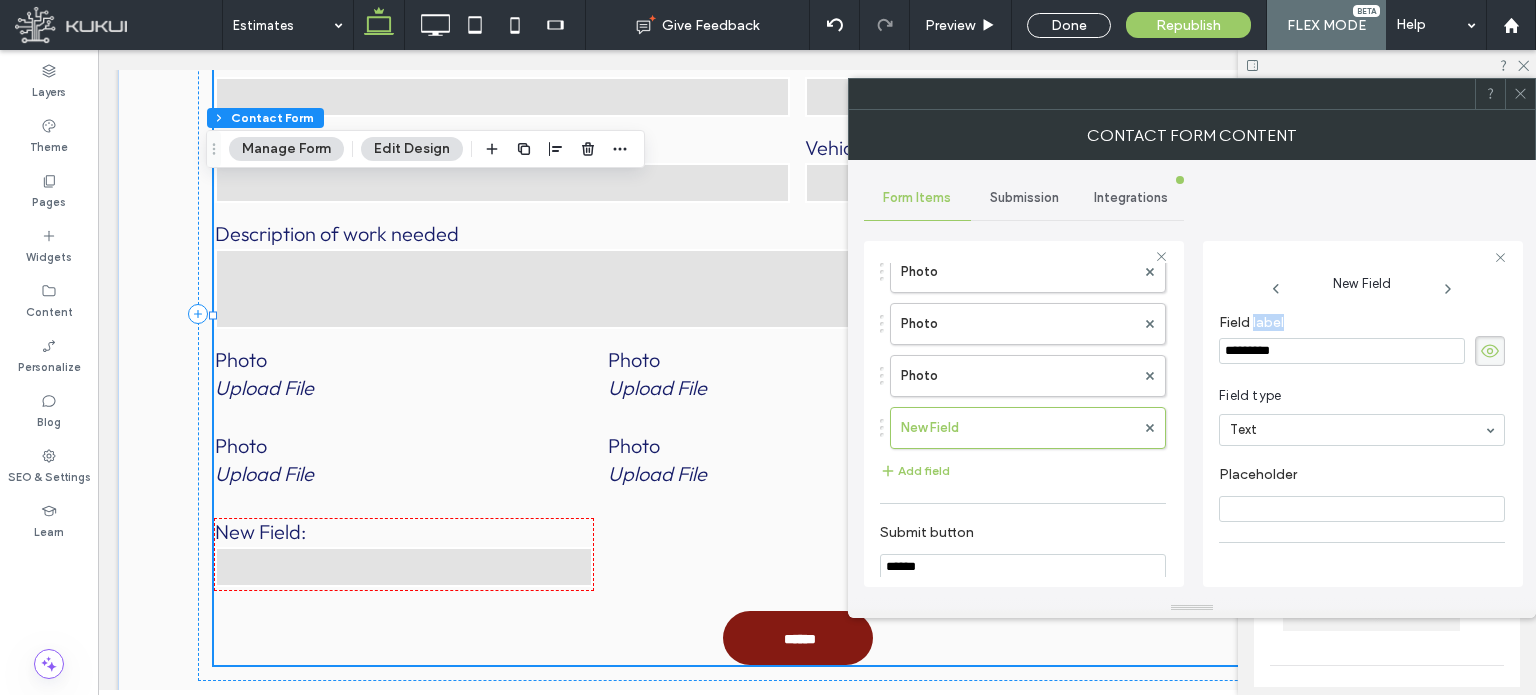 click on "Field label" at bounding box center [1362, 325] 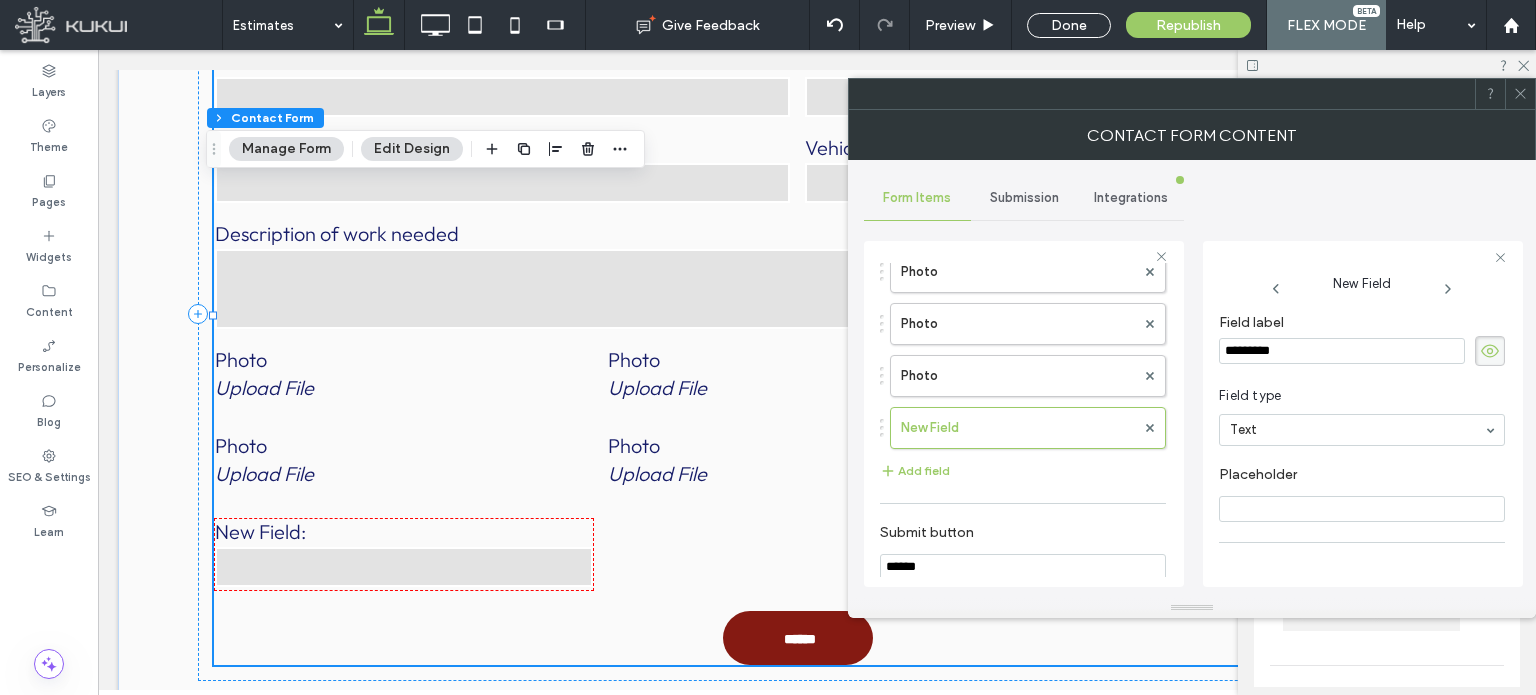 click on "*********" at bounding box center [1342, 351] 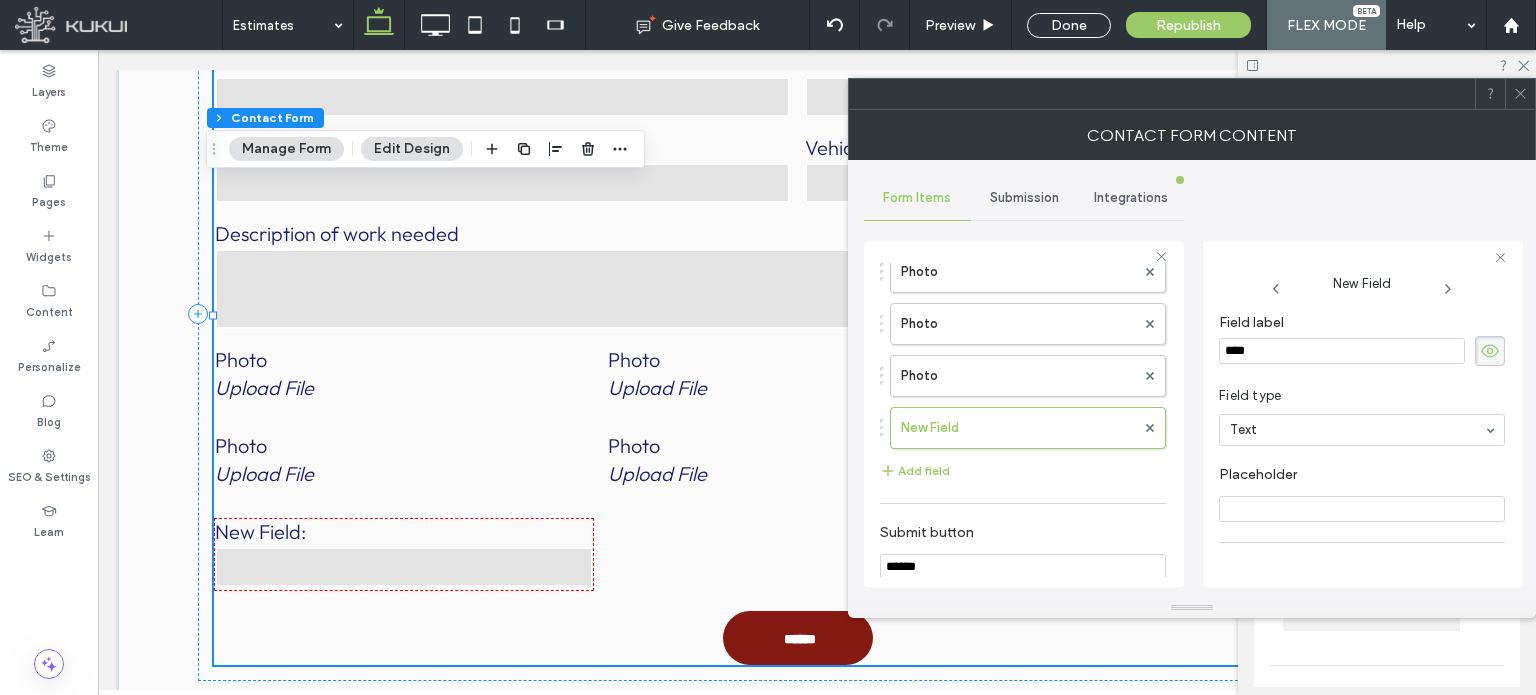 type on "*****" 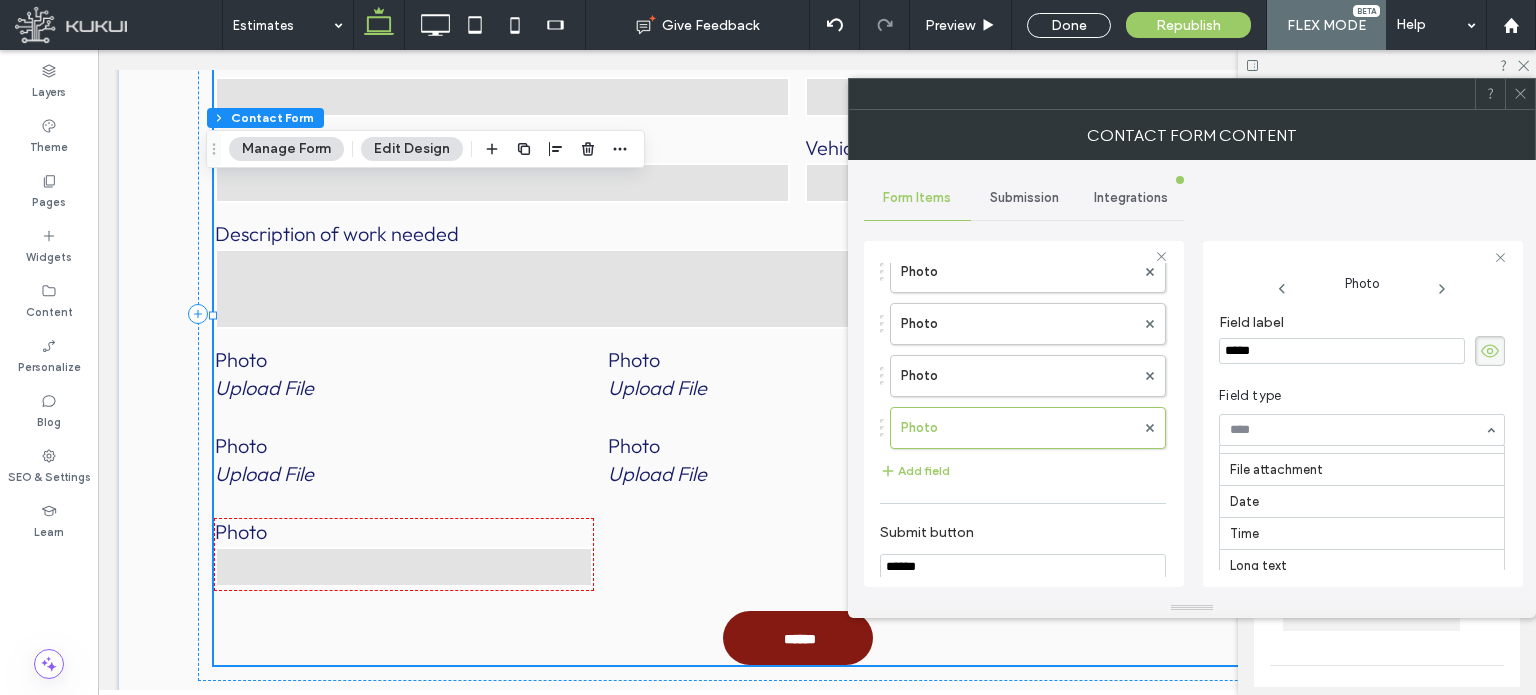 scroll, scrollTop: 123, scrollLeft: 0, axis: vertical 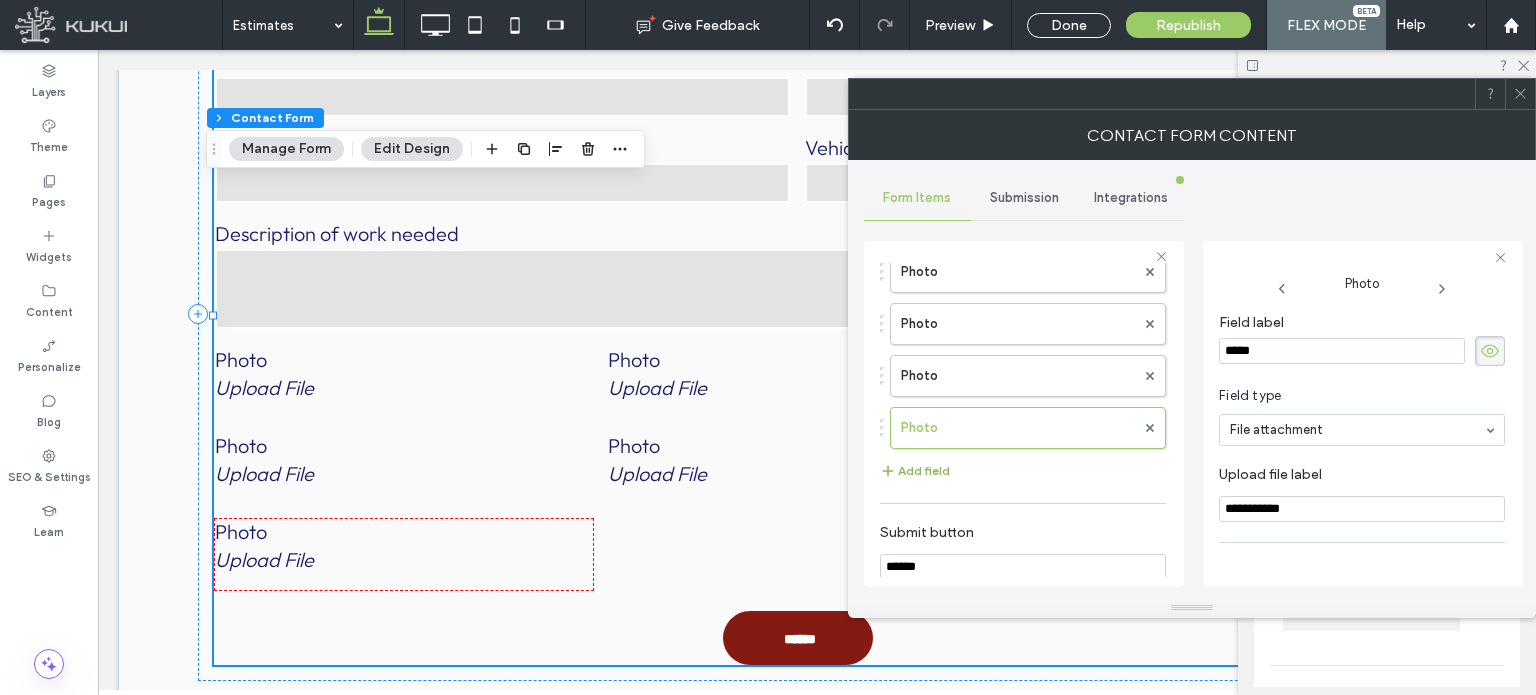 click 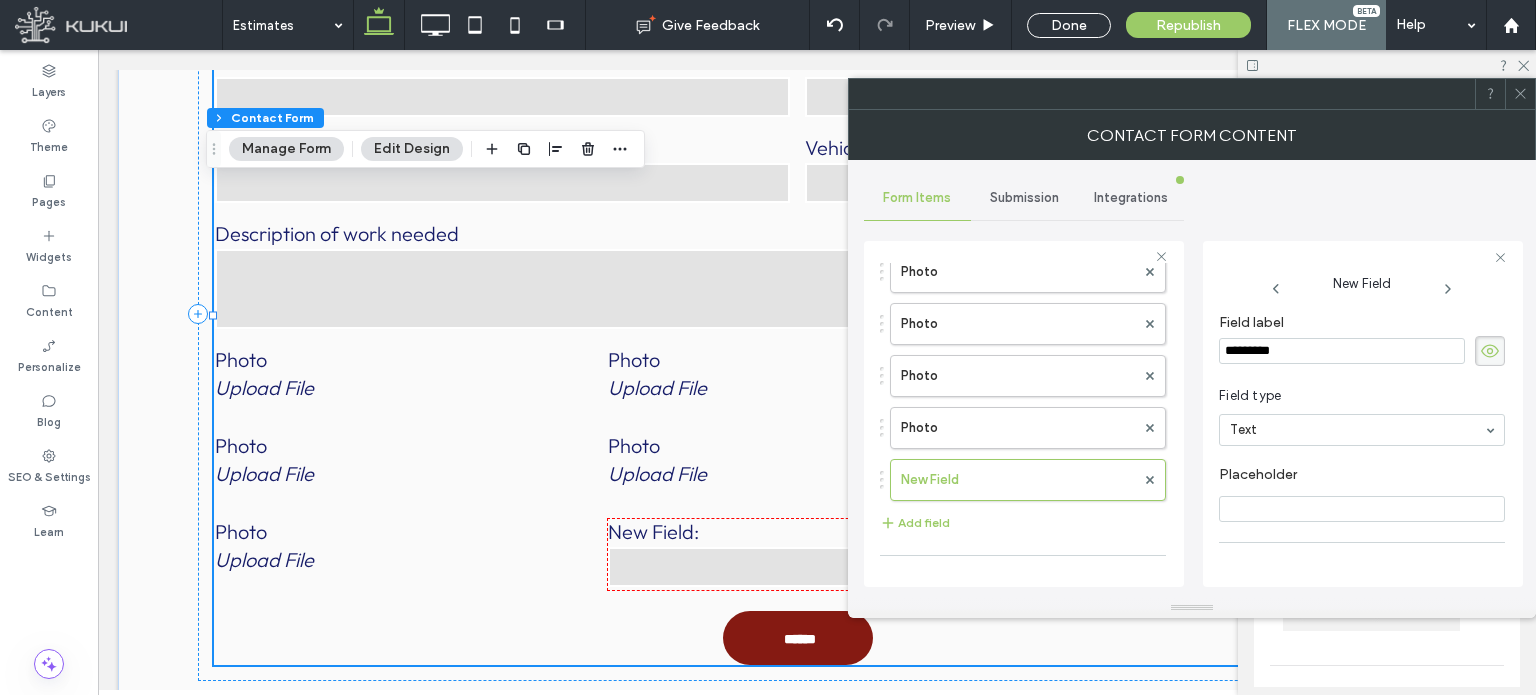 click on "*********" at bounding box center (1342, 351) 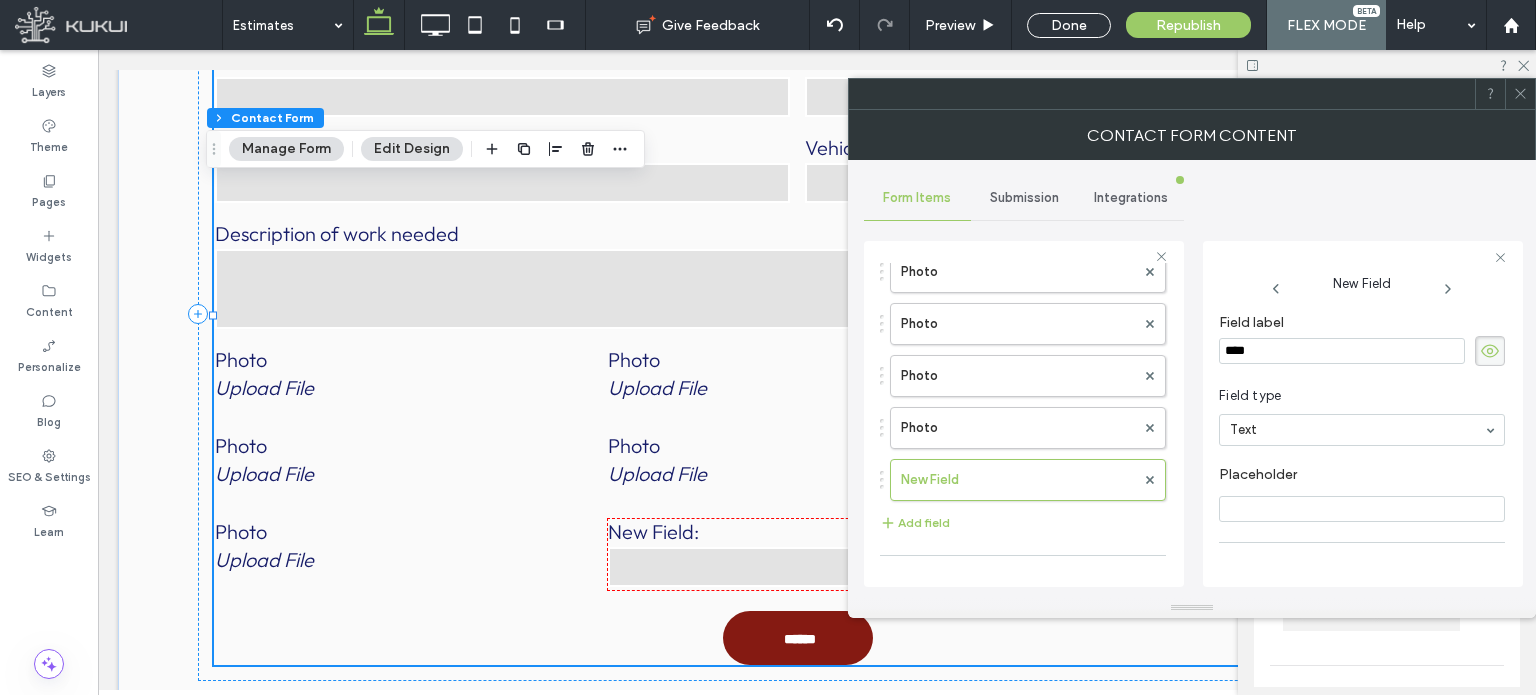 type on "*****" 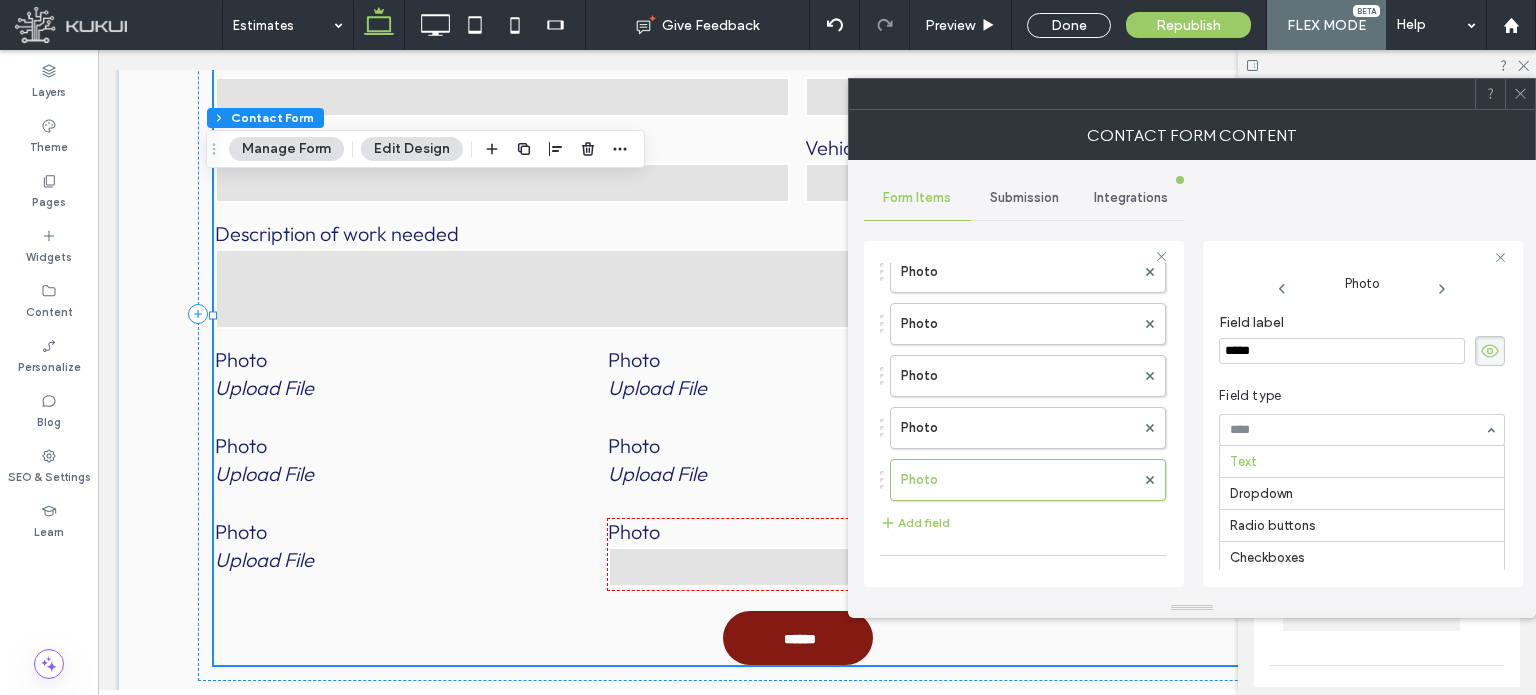 scroll, scrollTop: 131, scrollLeft: 0, axis: vertical 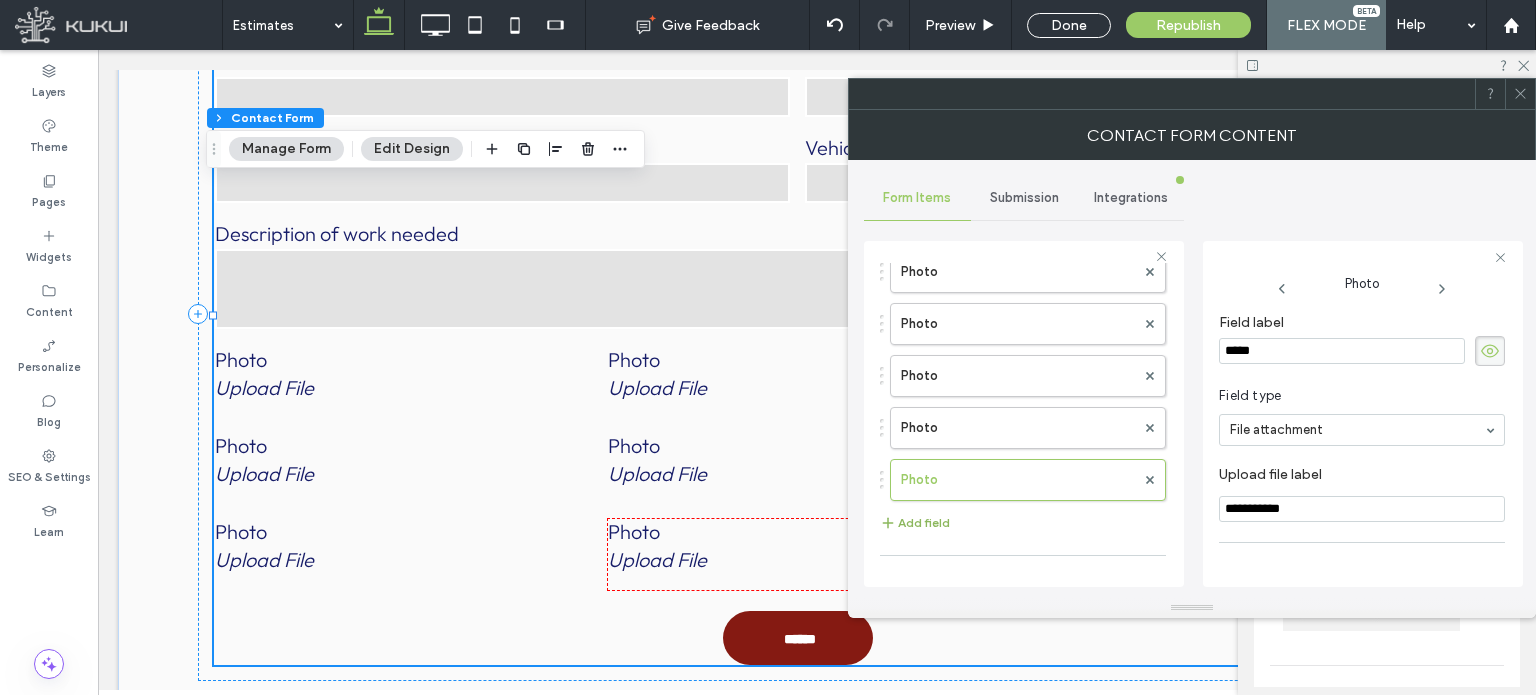 click on "Add field" at bounding box center (915, 523) 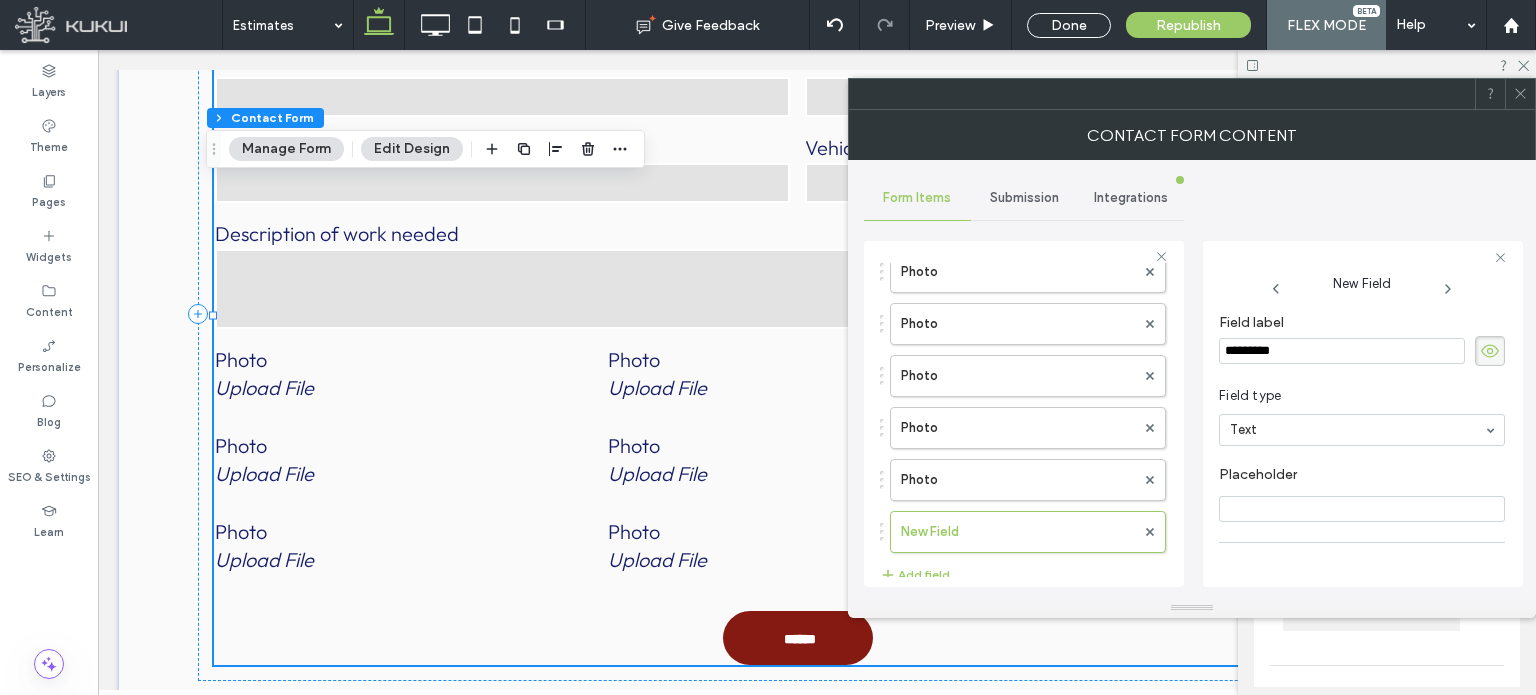click on "*********" at bounding box center (1342, 351) 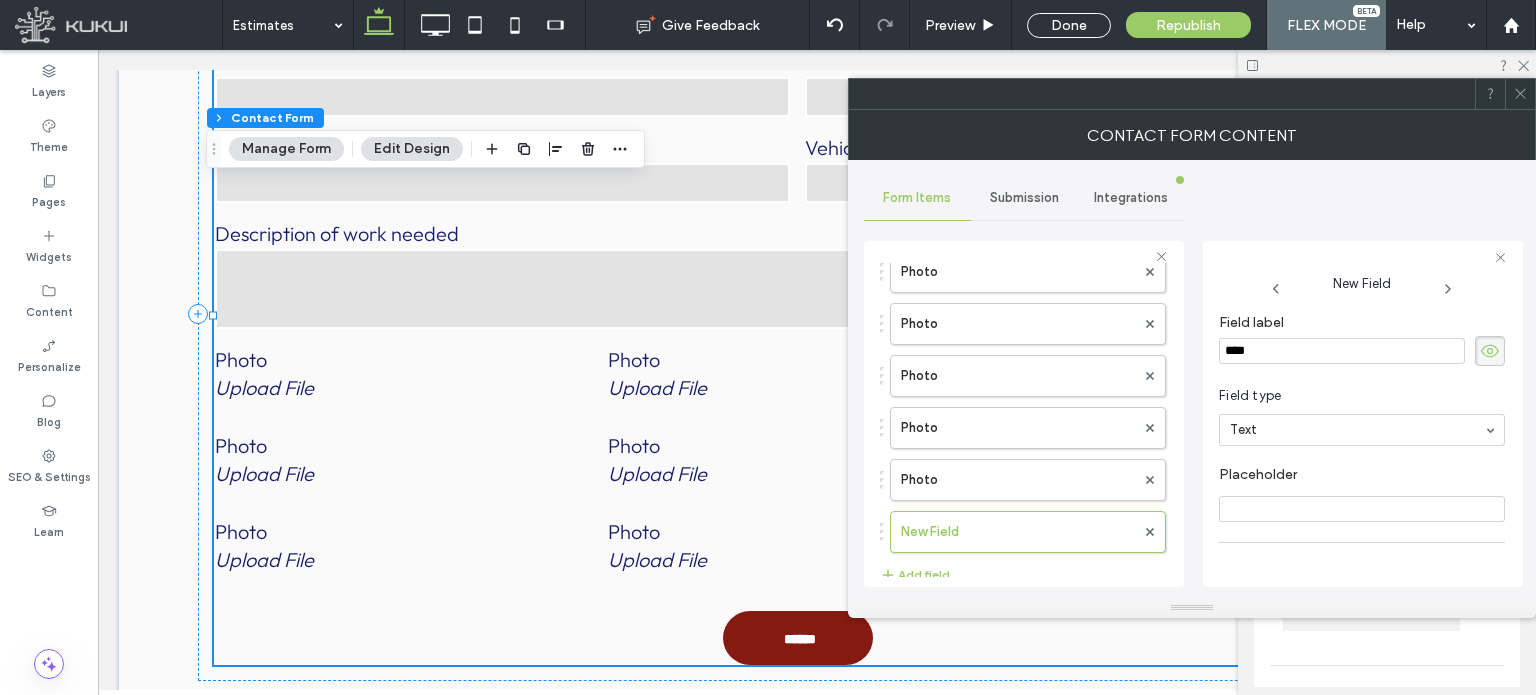 type on "*****" 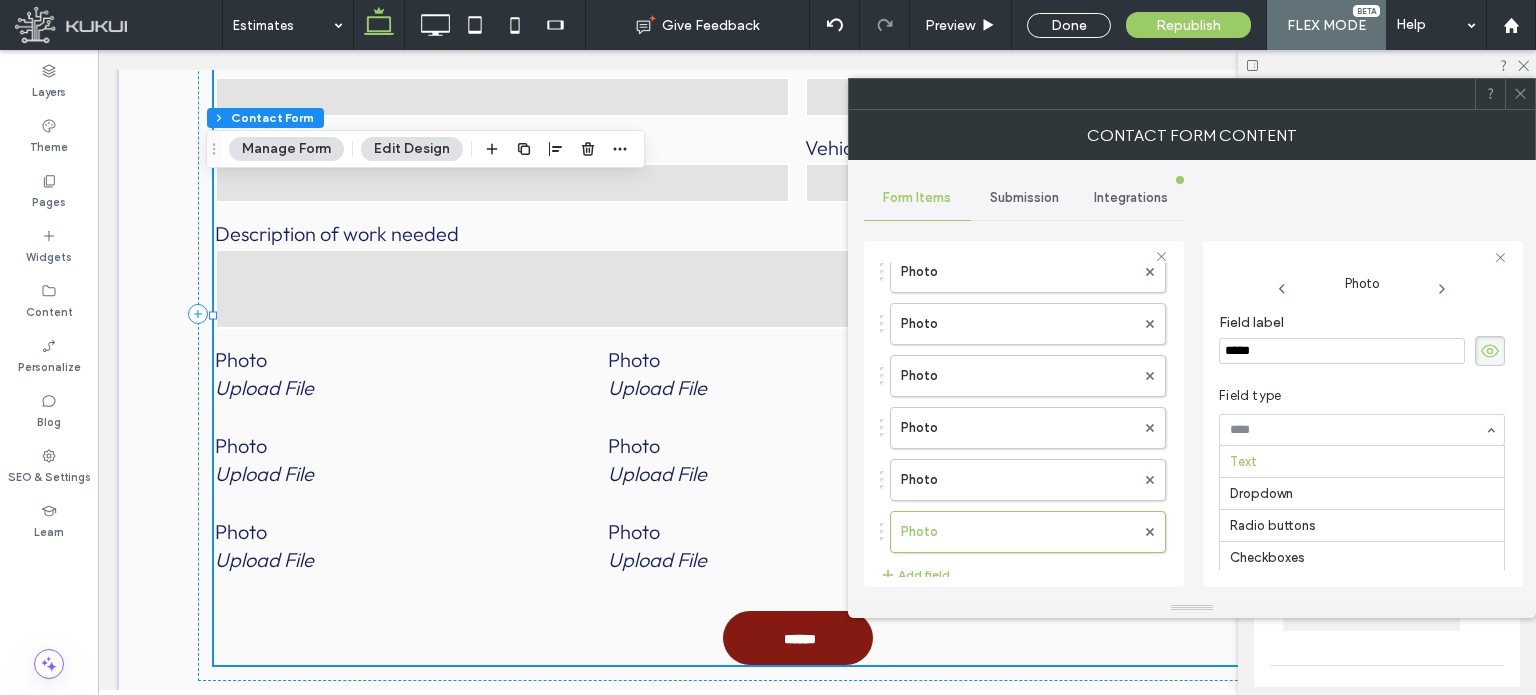 scroll, scrollTop: 131, scrollLeft: 0, axis: vertical 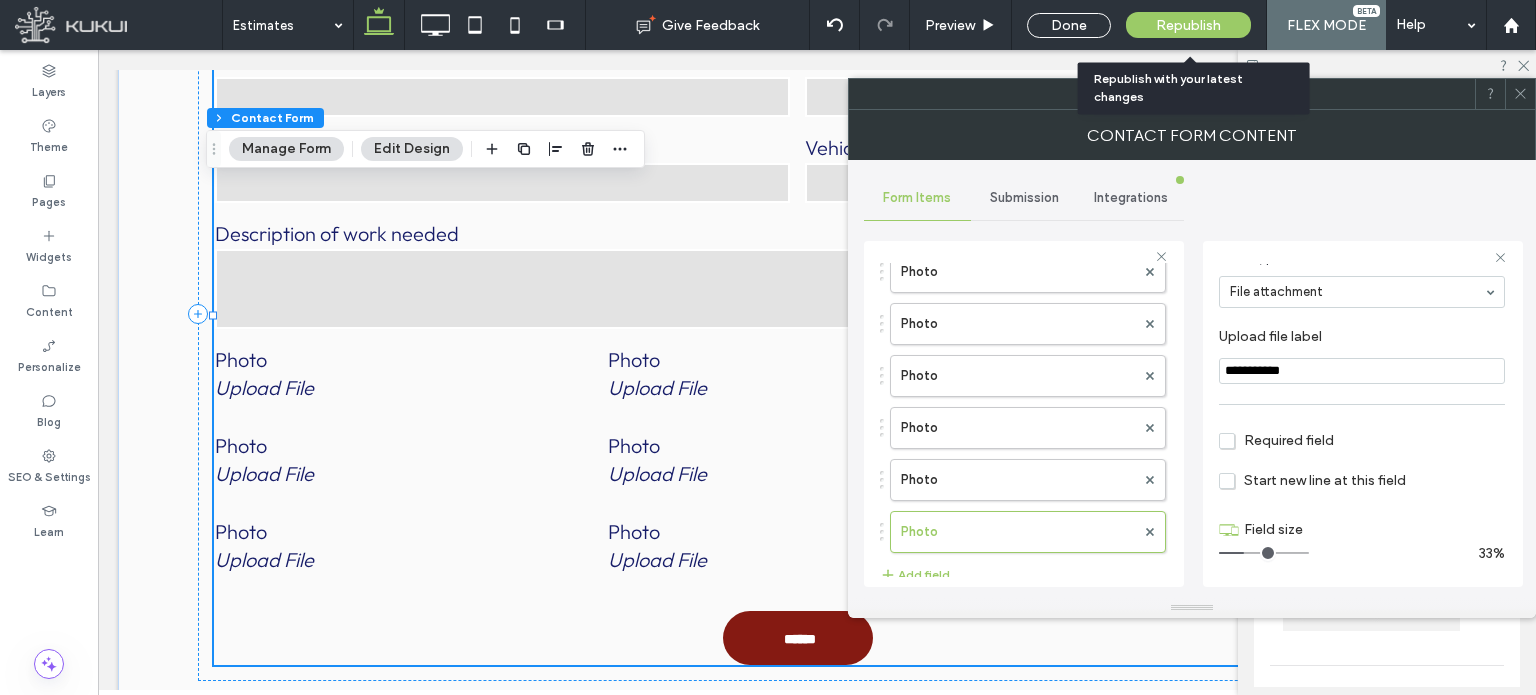click on "Republish" at bounding box center (1188, 25) 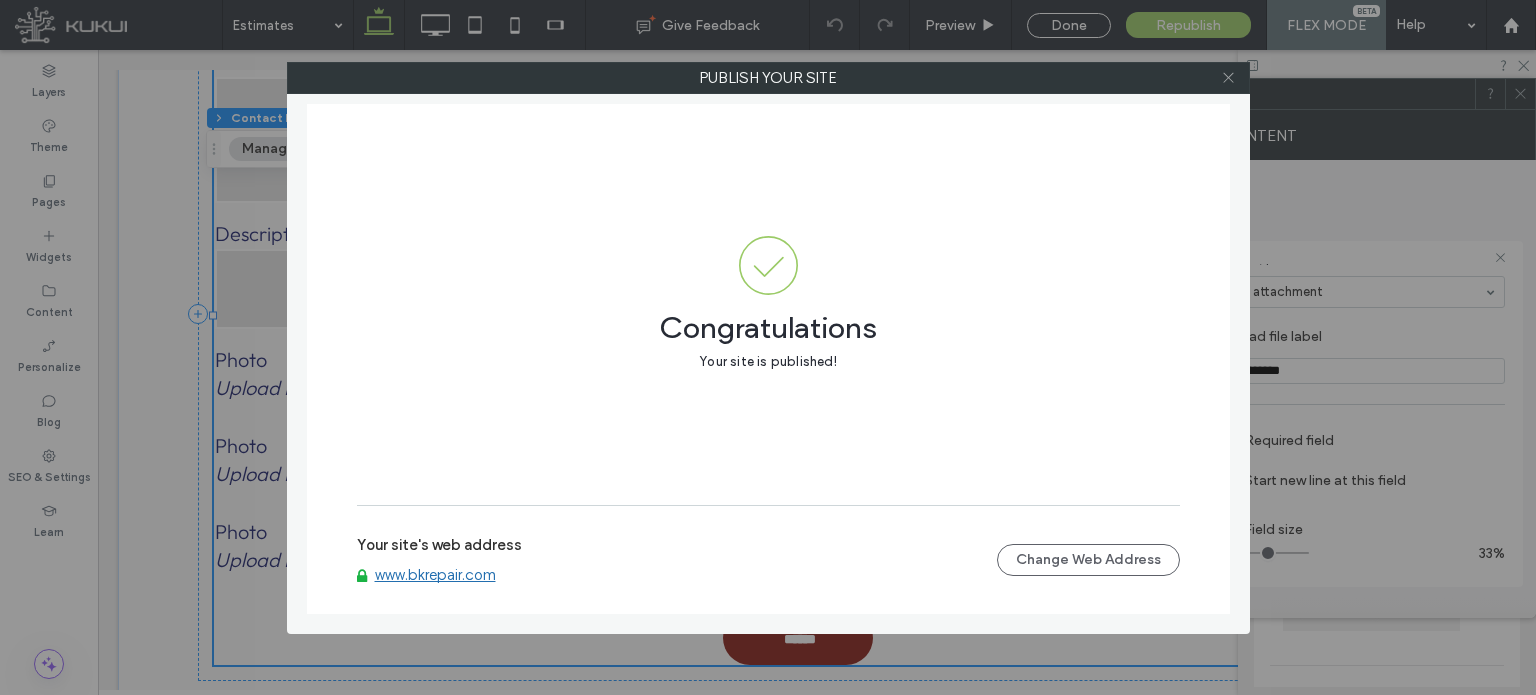 click 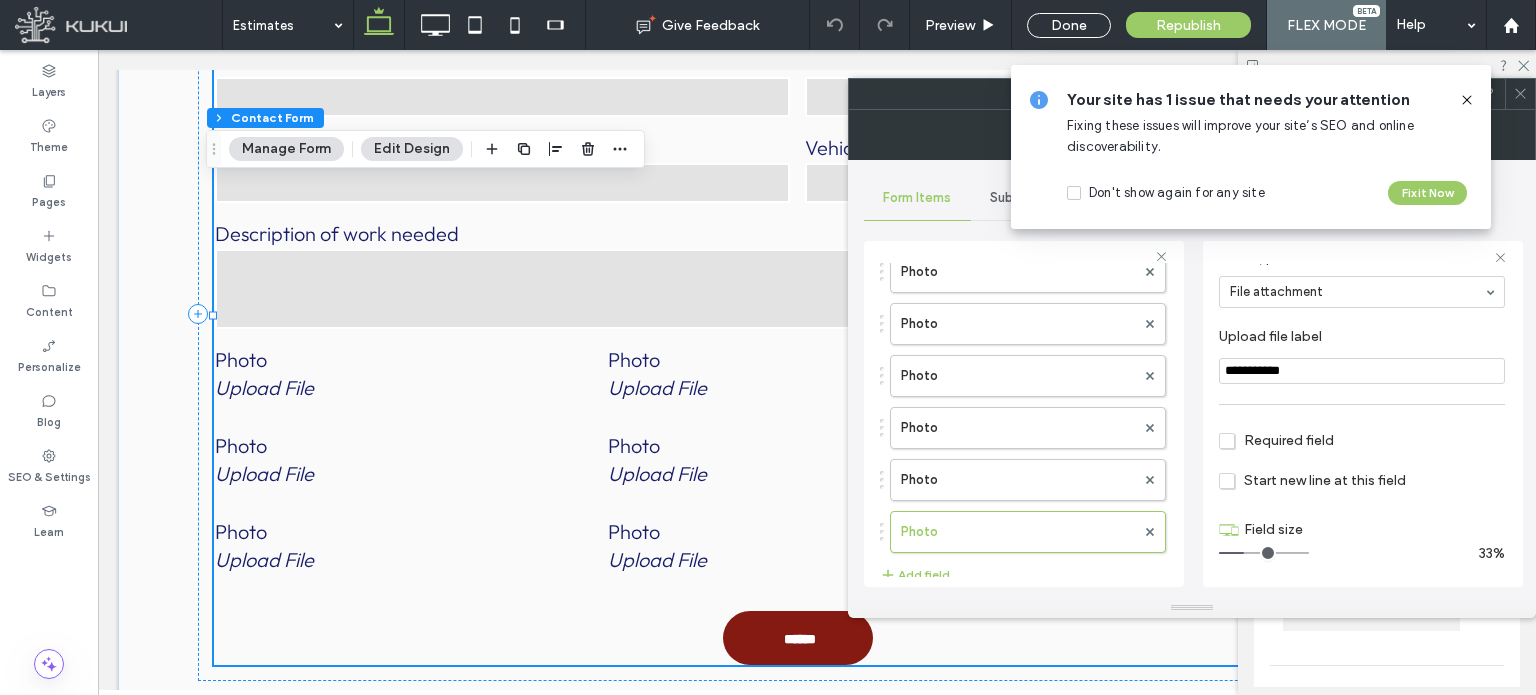 click 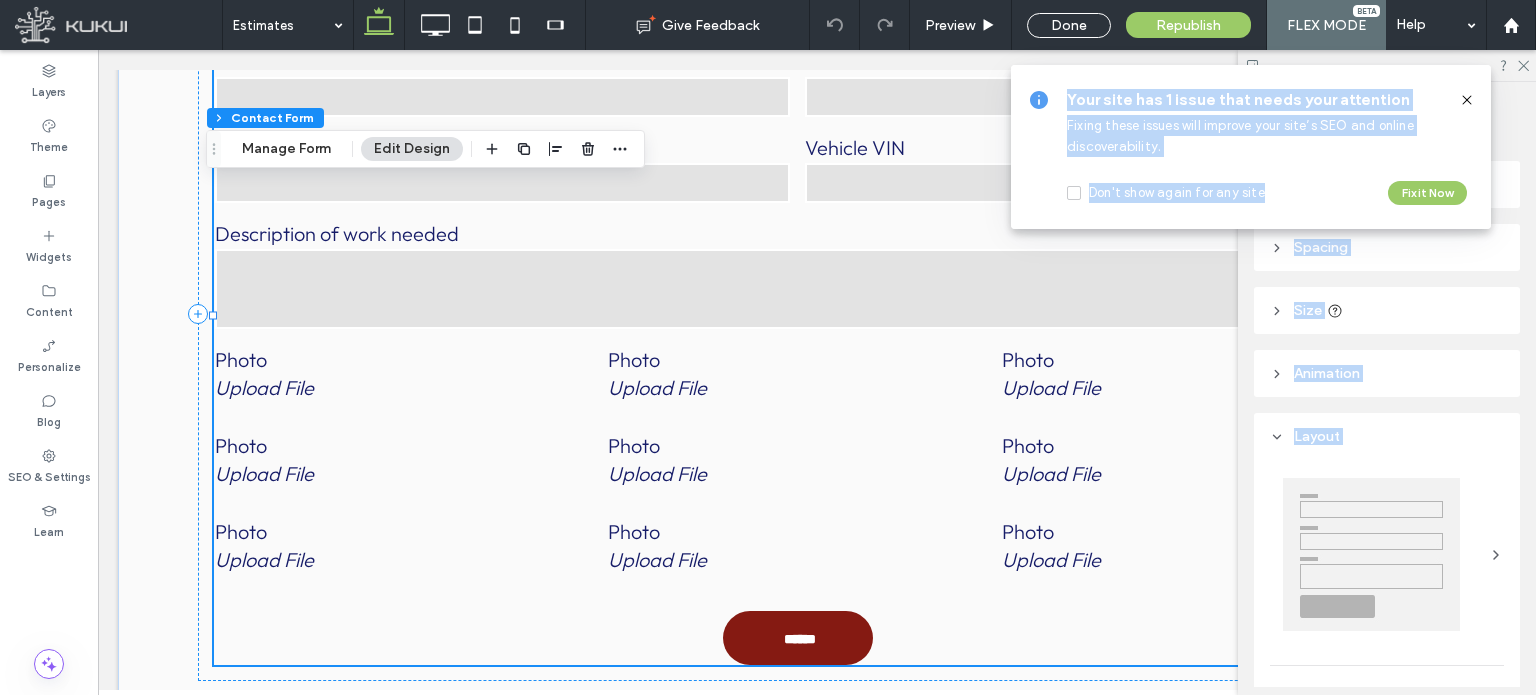 drag, startPoint x: 1522, startPoint y: 100, endPoint x: 1496, endPoint y: 202, distance: 105.26158 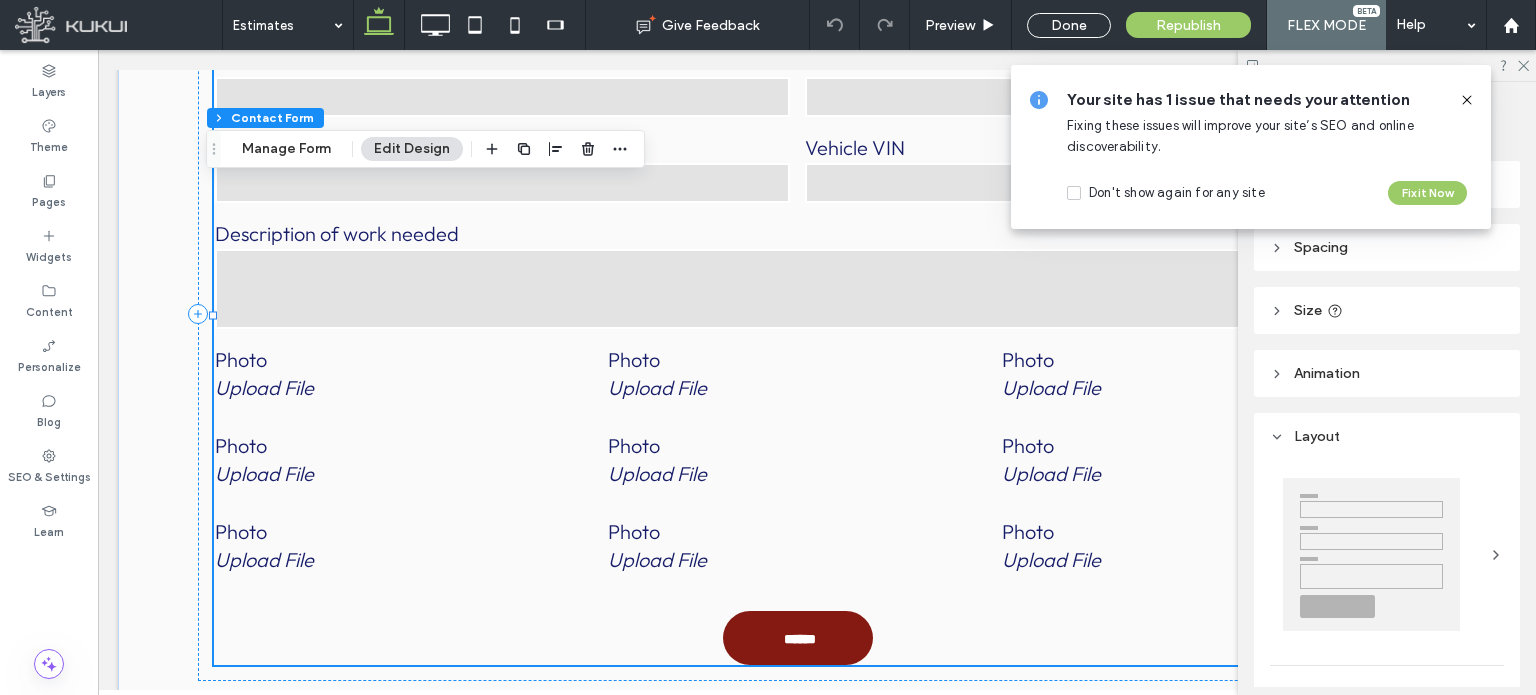 click 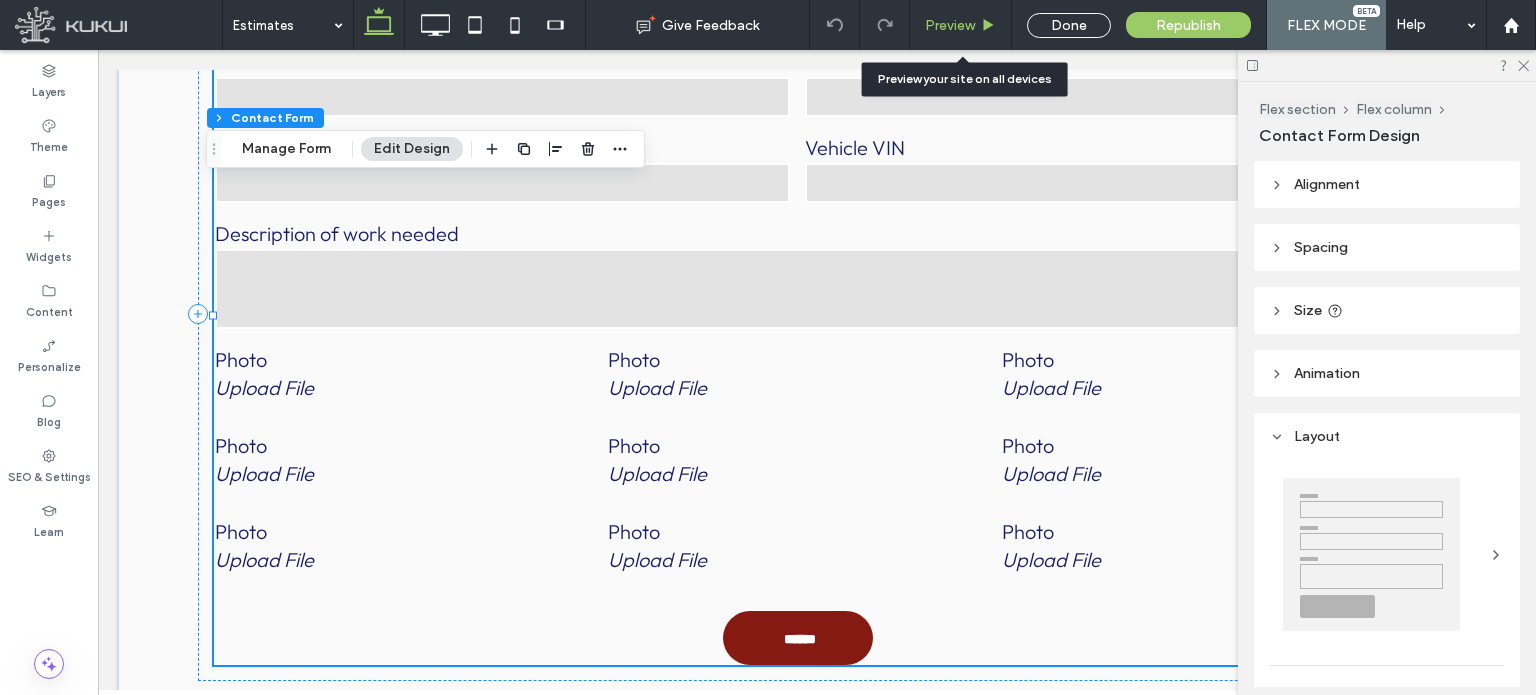 click on "Preview" at bounding box center [950, 25] 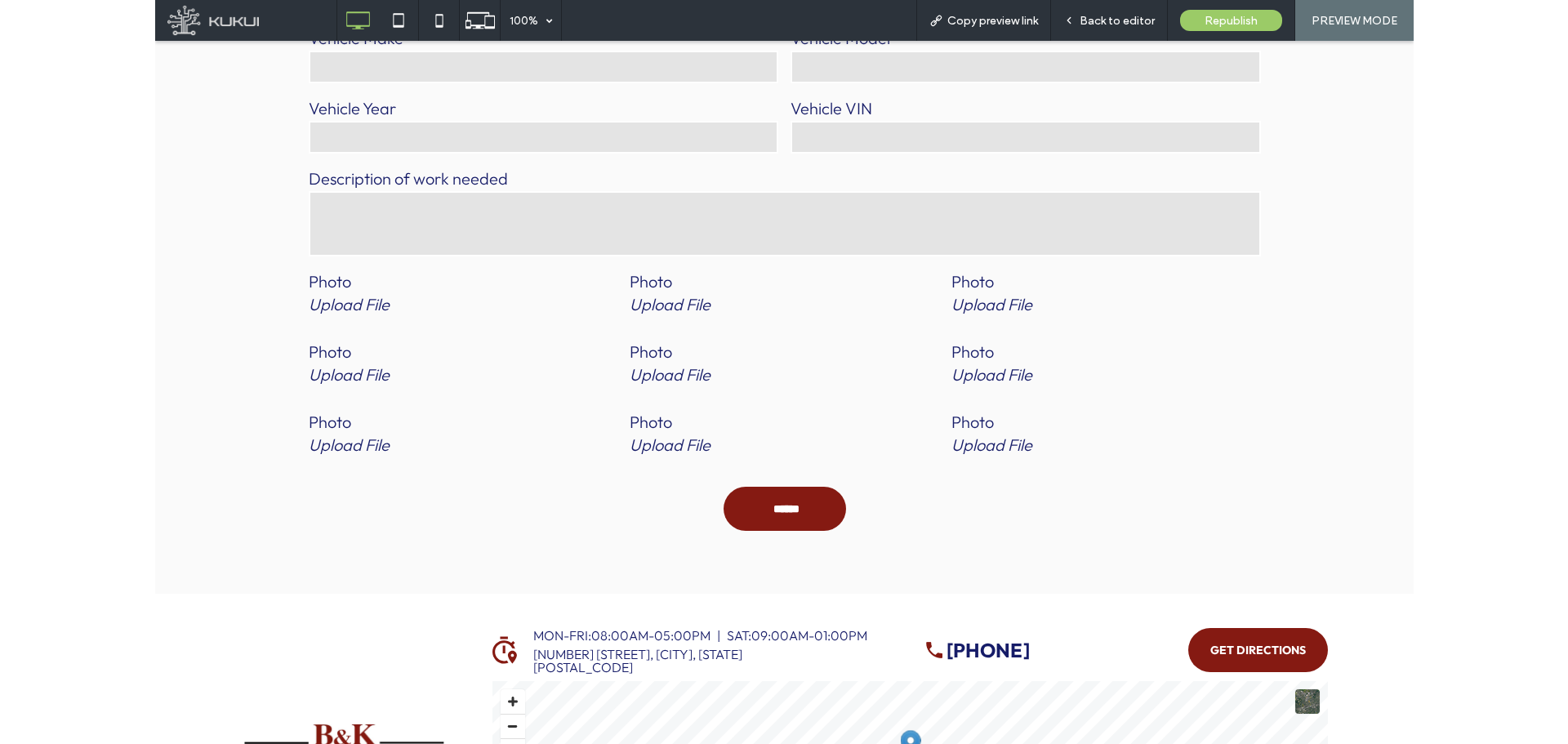 scroll, scrollTop: 681, scrollLeft: 0, axis: vertical 